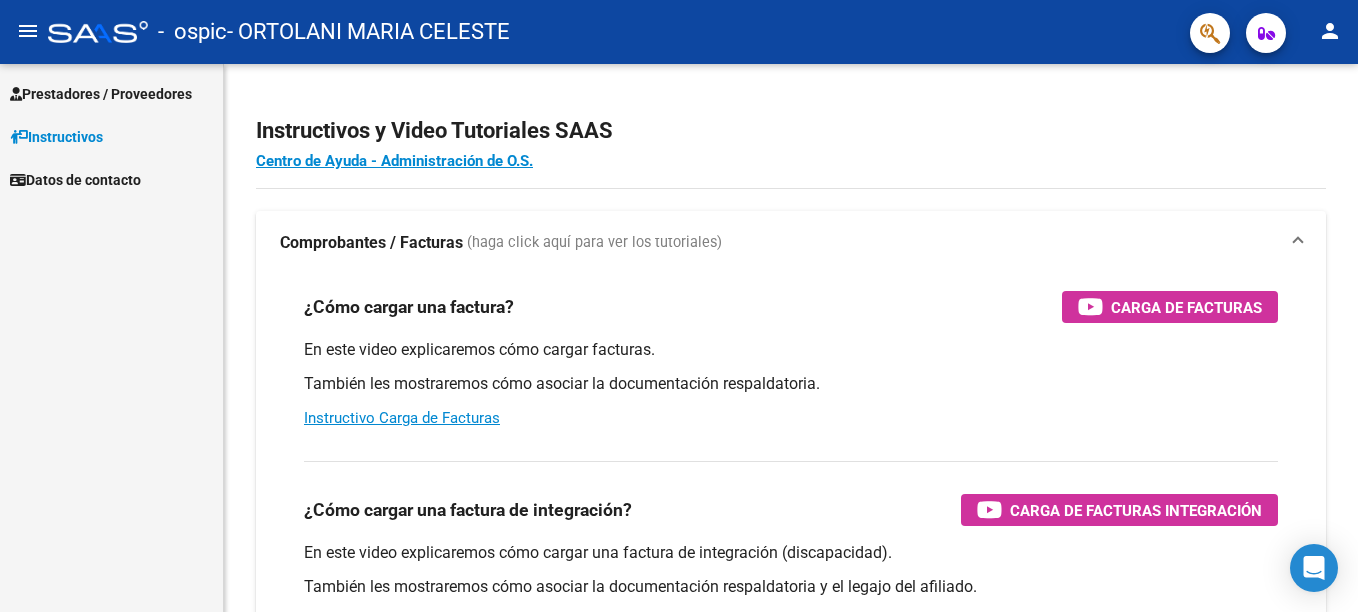 scroll, scrollTop: 0, scrollLeft: 0, axis: both 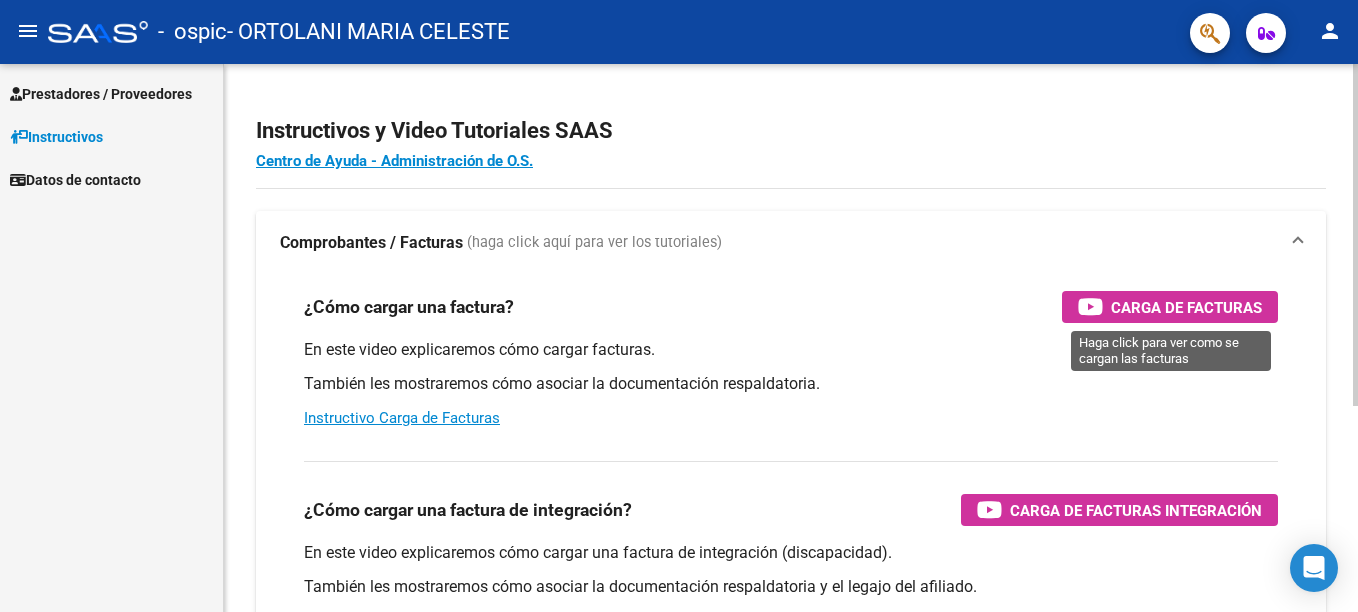 click on "Carga de Facturas" at bounding box center (1186, 307) 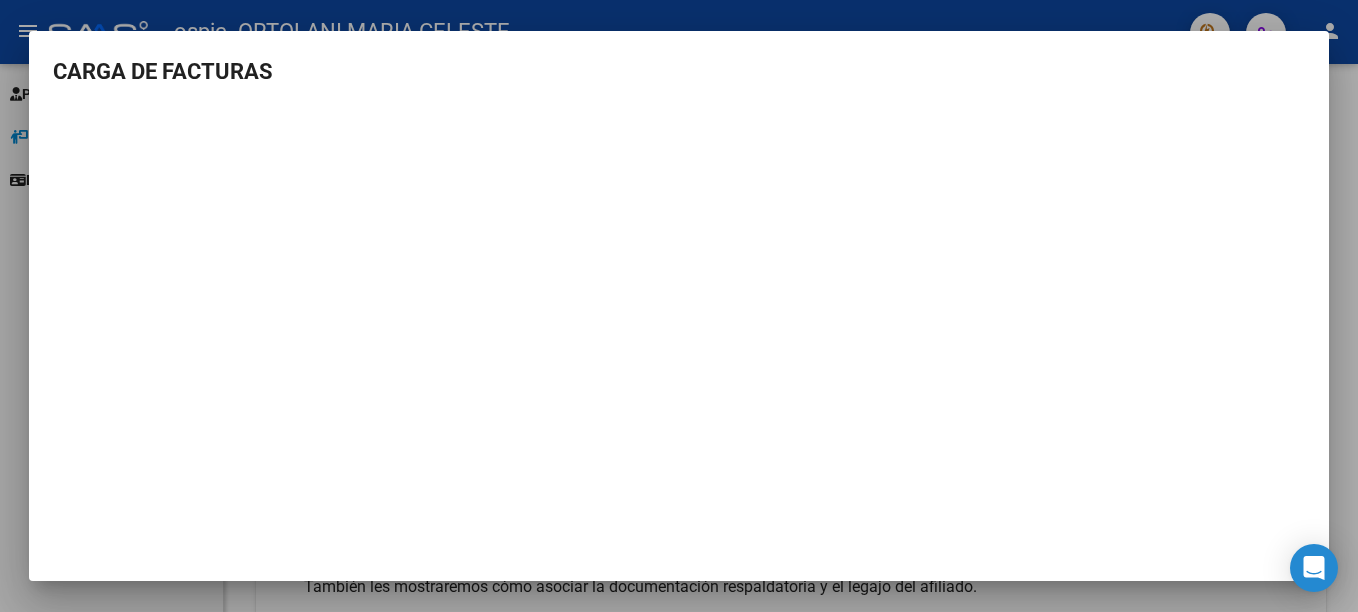click at bounding box center [679, 306] 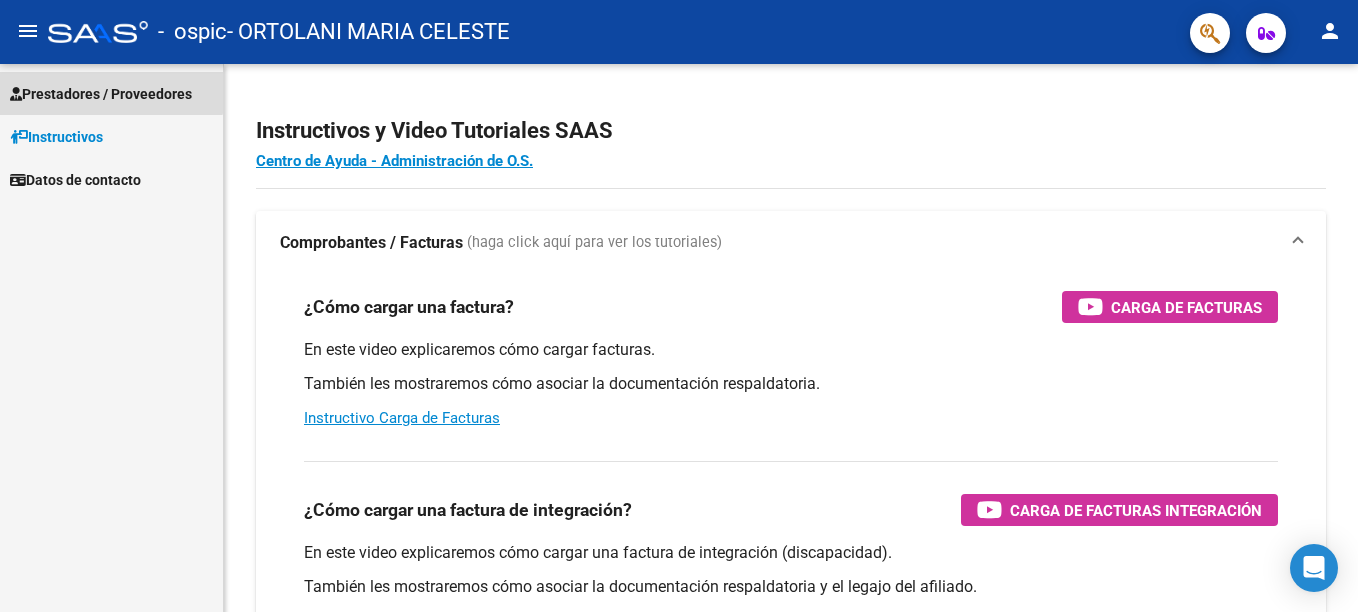 click on "Prestadores / Proveedores" at bounding box center [101, 94] 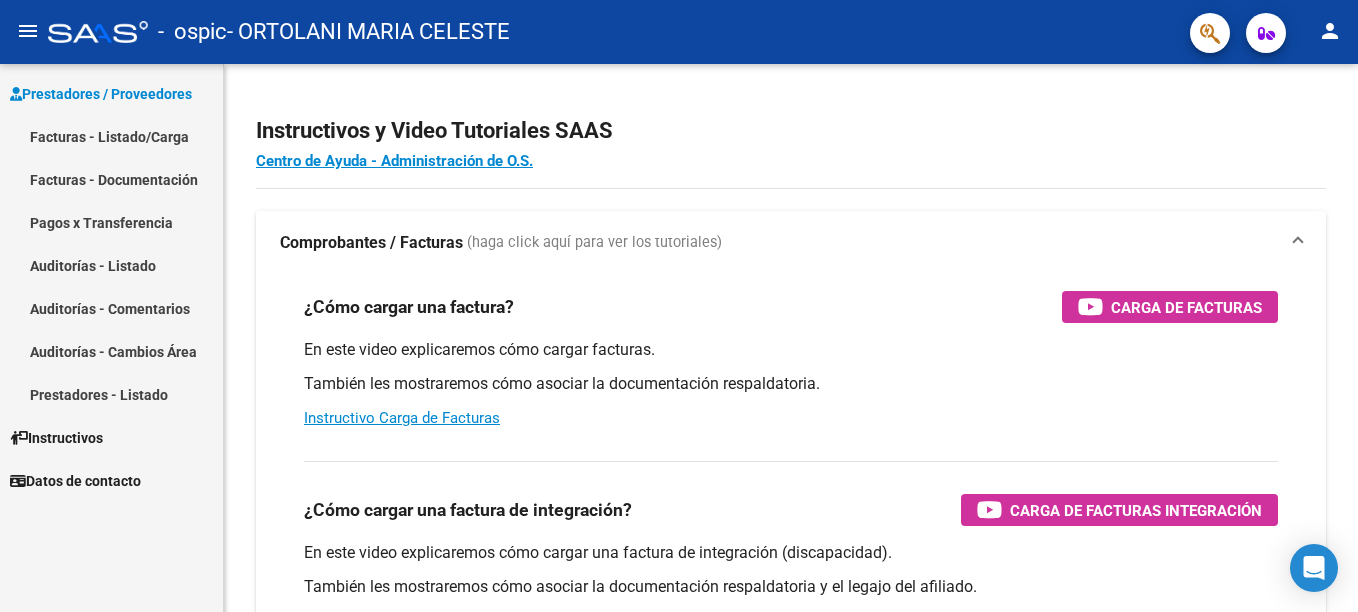 click on "Facturas - Listado/Carga" at bounding box center [111, 136] 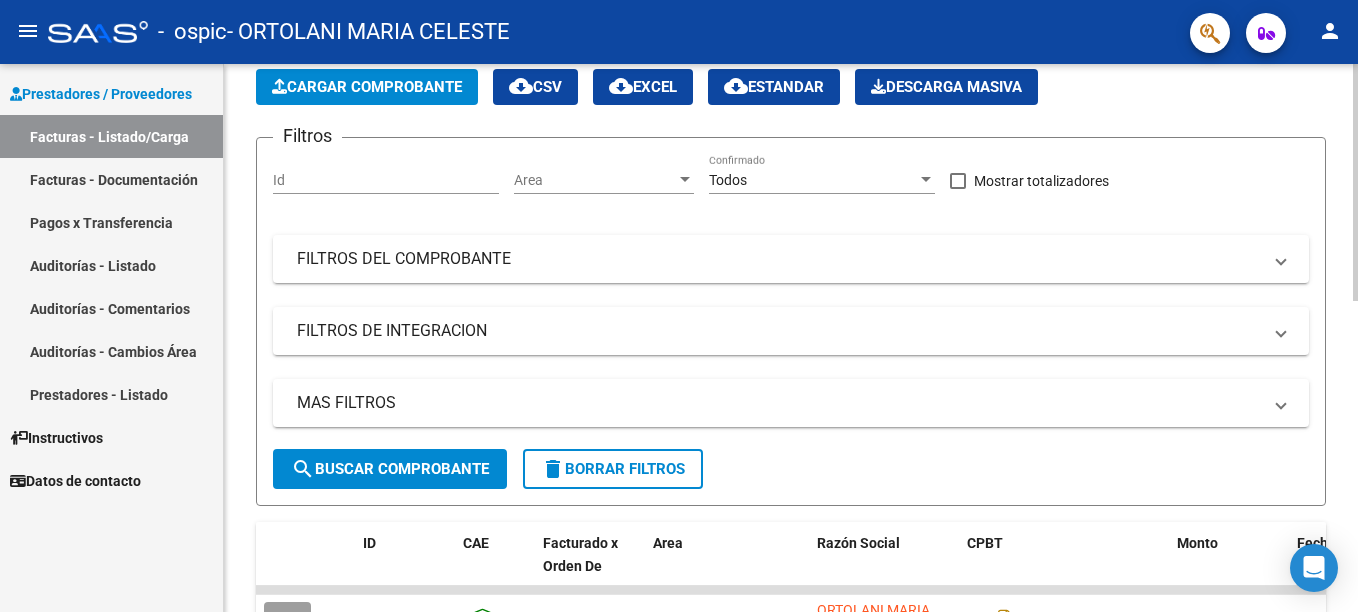 scroll, scrollTop: 0, scrollLeft: 0, axis: both 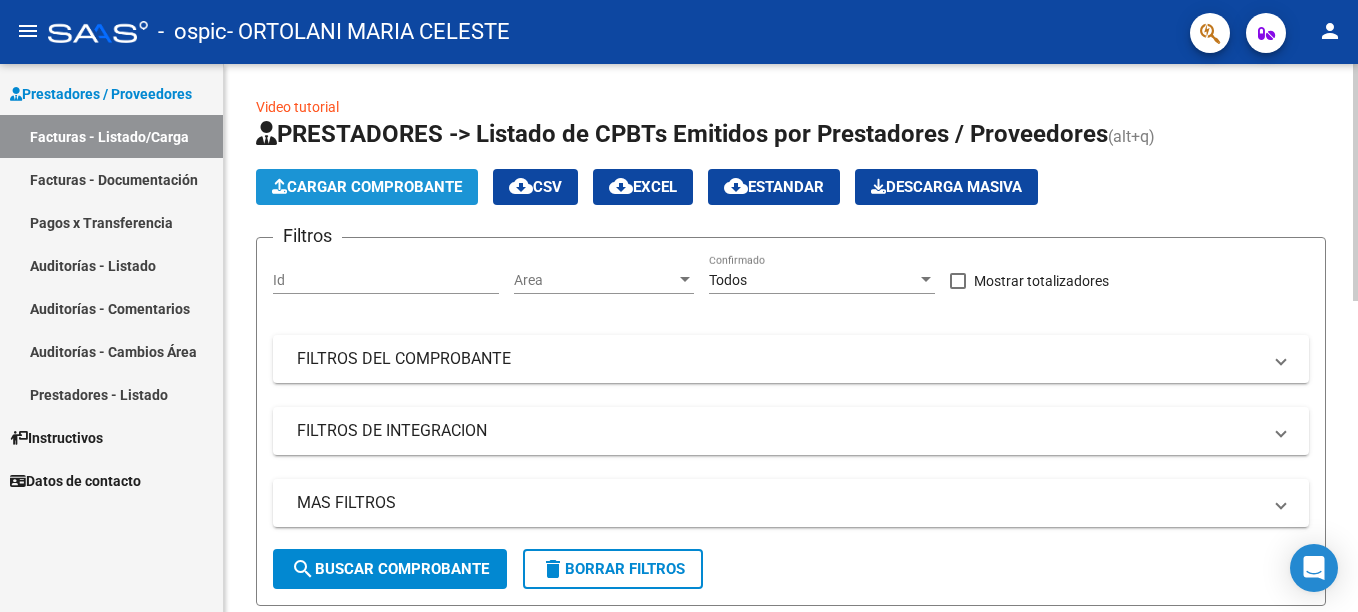 click on "Cargar Comprobante" 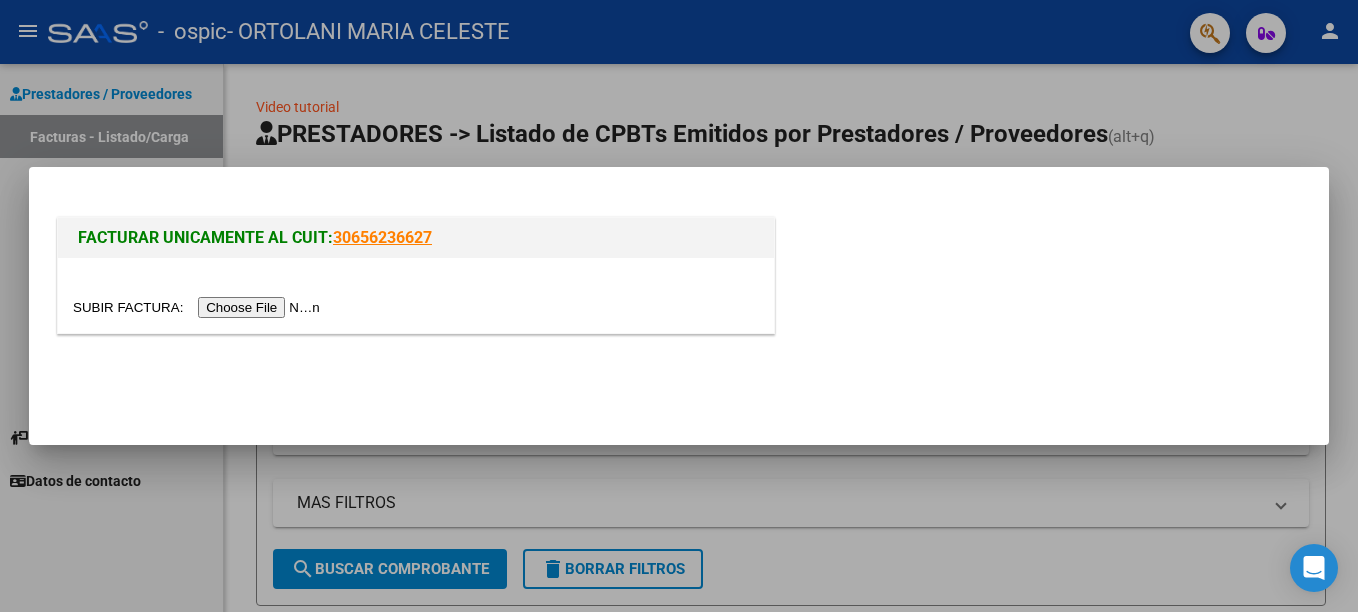 click at bounding box center [199, 307] 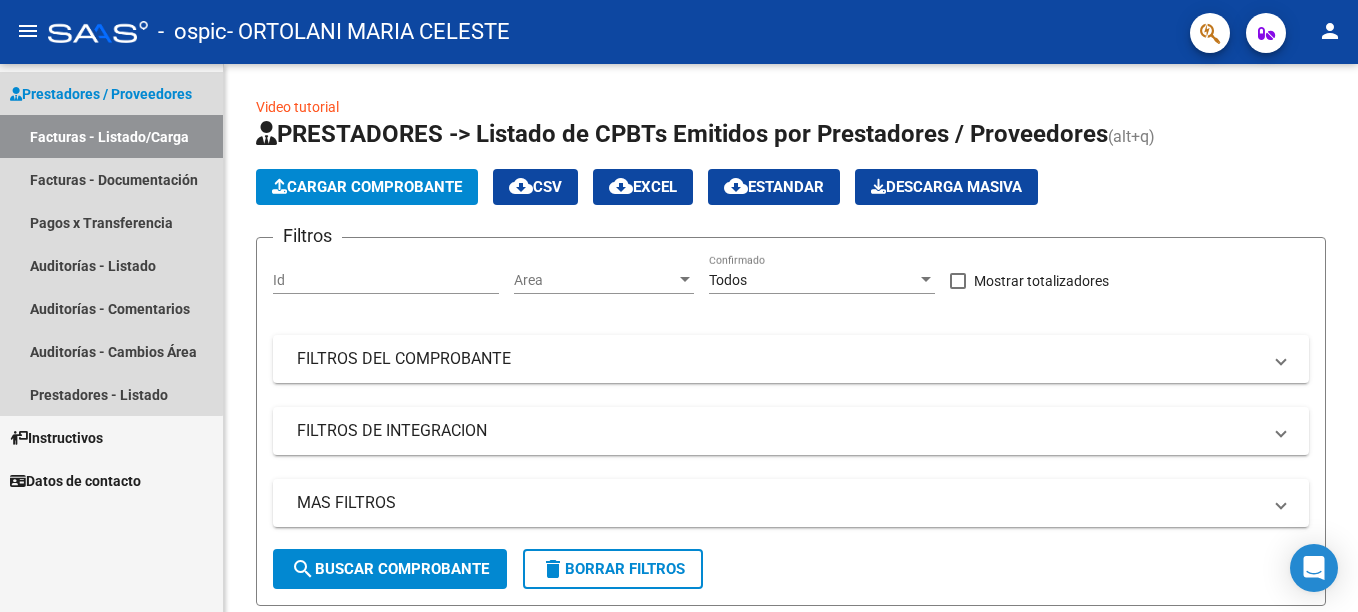 click on "Prestadores / Proveedores" at bounding box center (101, 94) 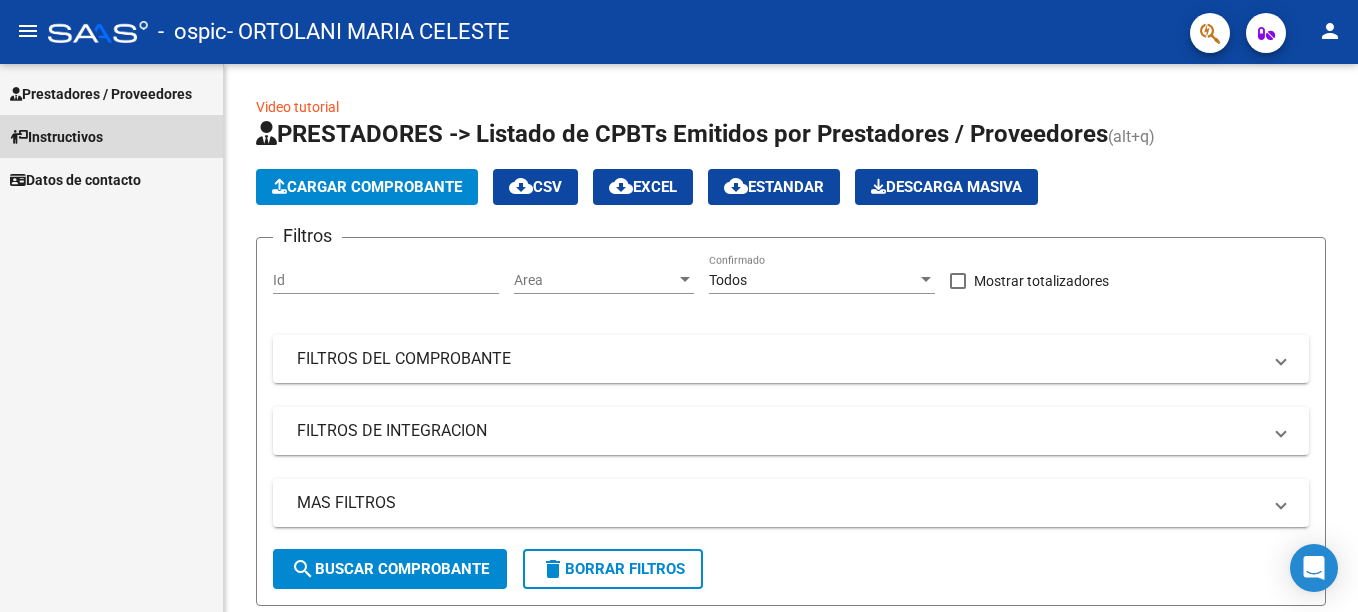 click on "Instructivos" at bounding box center (56, 137) 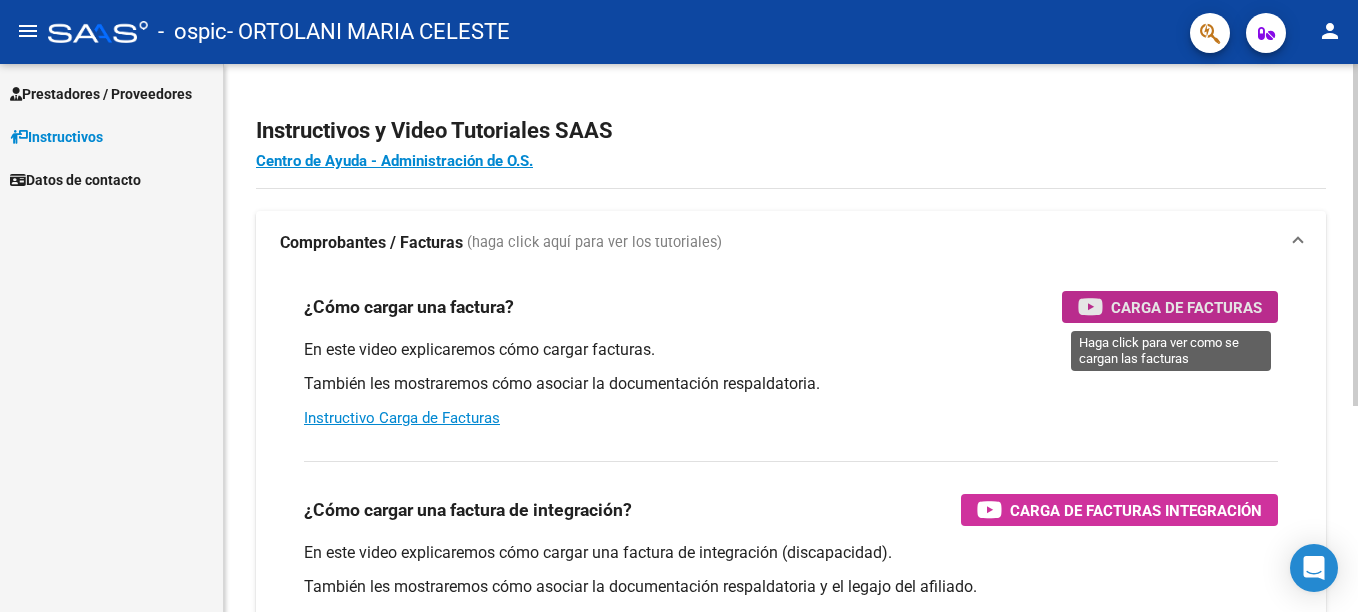 click on "Carga de Facturas" at bounding box center [1170, 307] 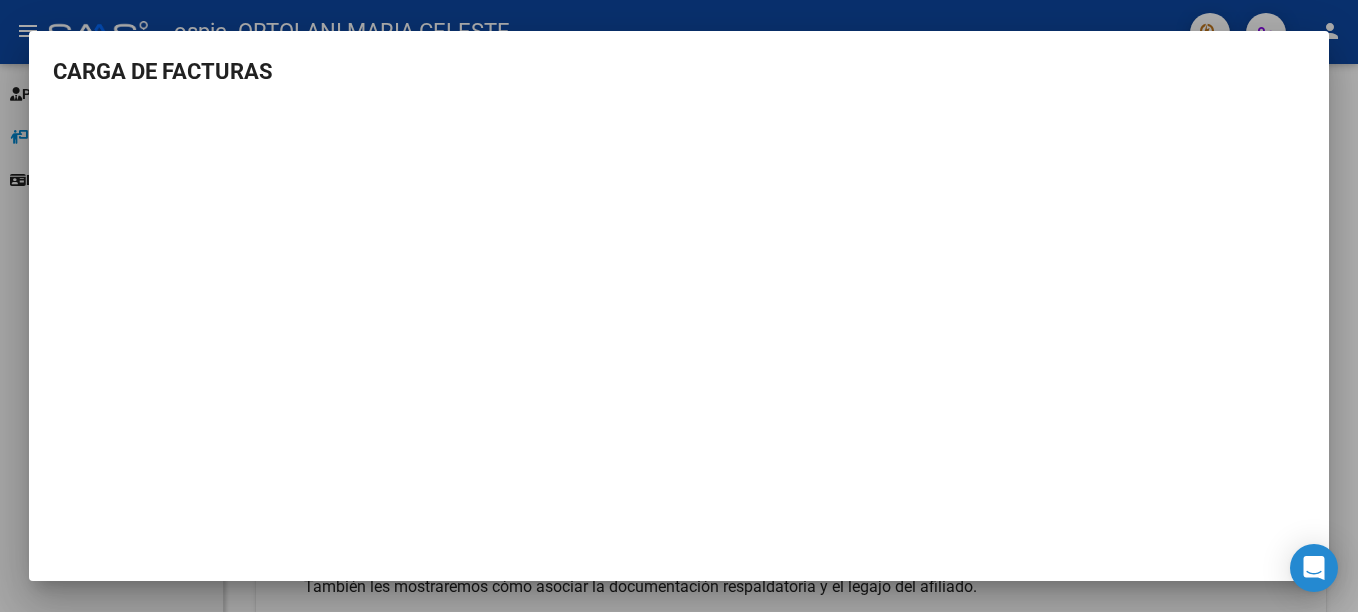 click on "CARGA DE FACTURAS" at bounding box center [679, 71] 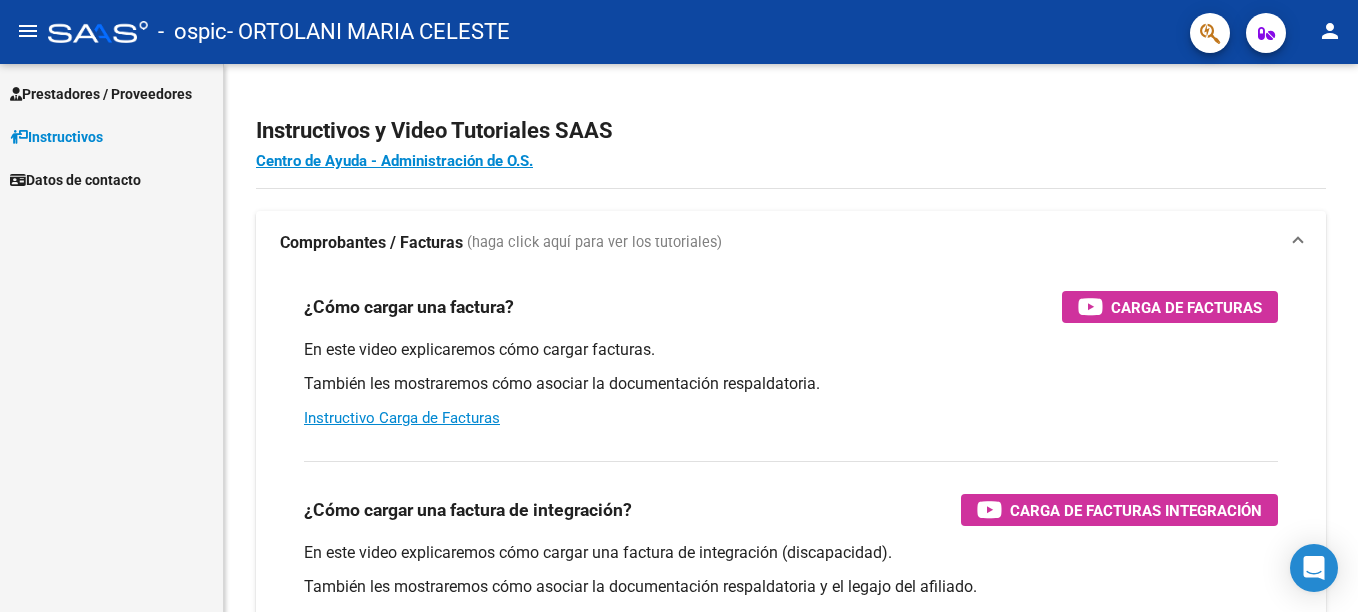 click on "Prestadores / Proveedores" at bounding box center (101, 94) 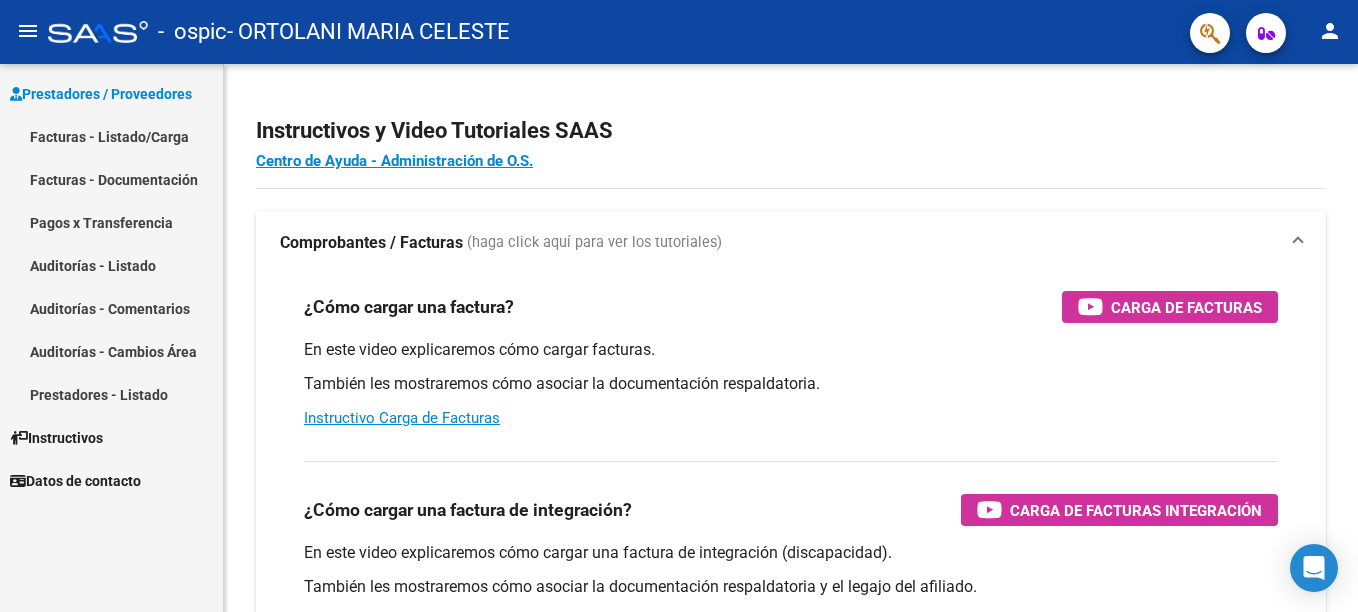click on "Facturas - Listado/Carga" at bounding box center [111, 136] 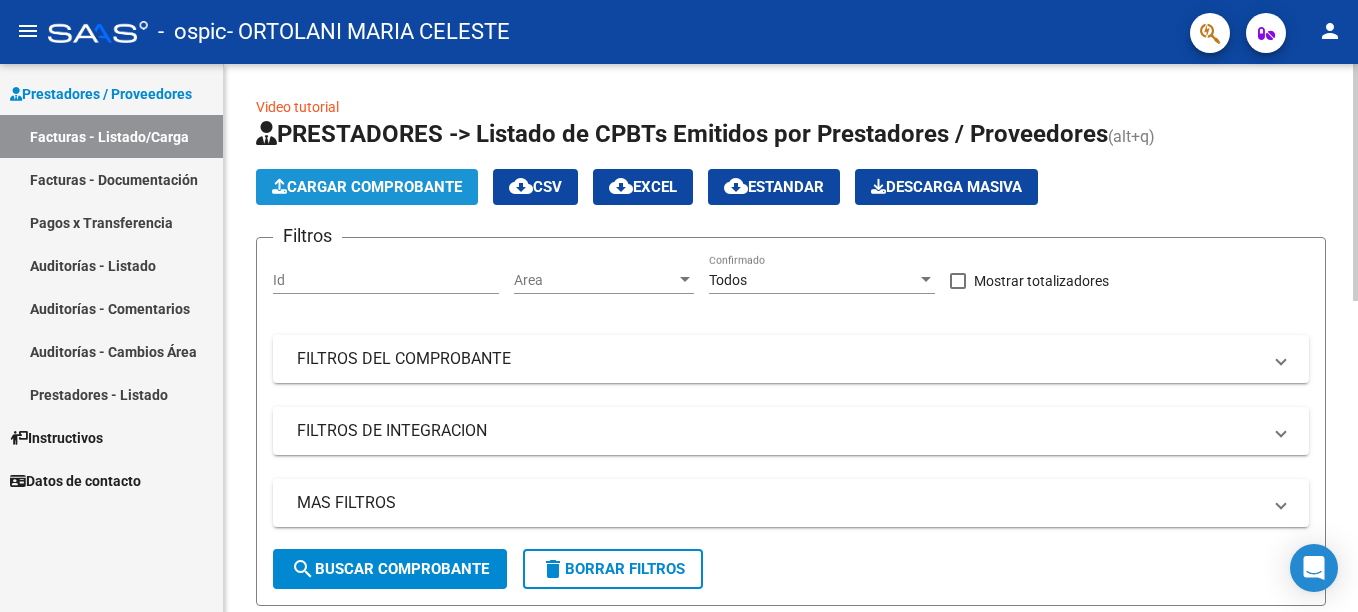 click on "Cargar Comprobante" 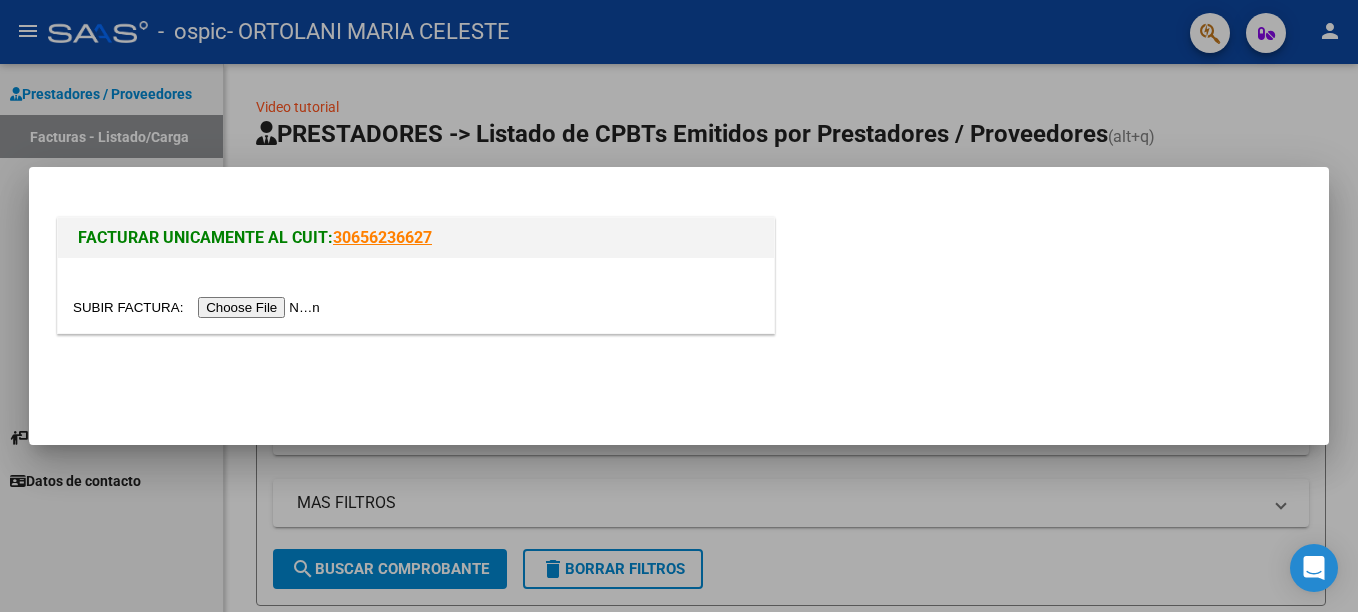 click at bounding box center [199, 307] 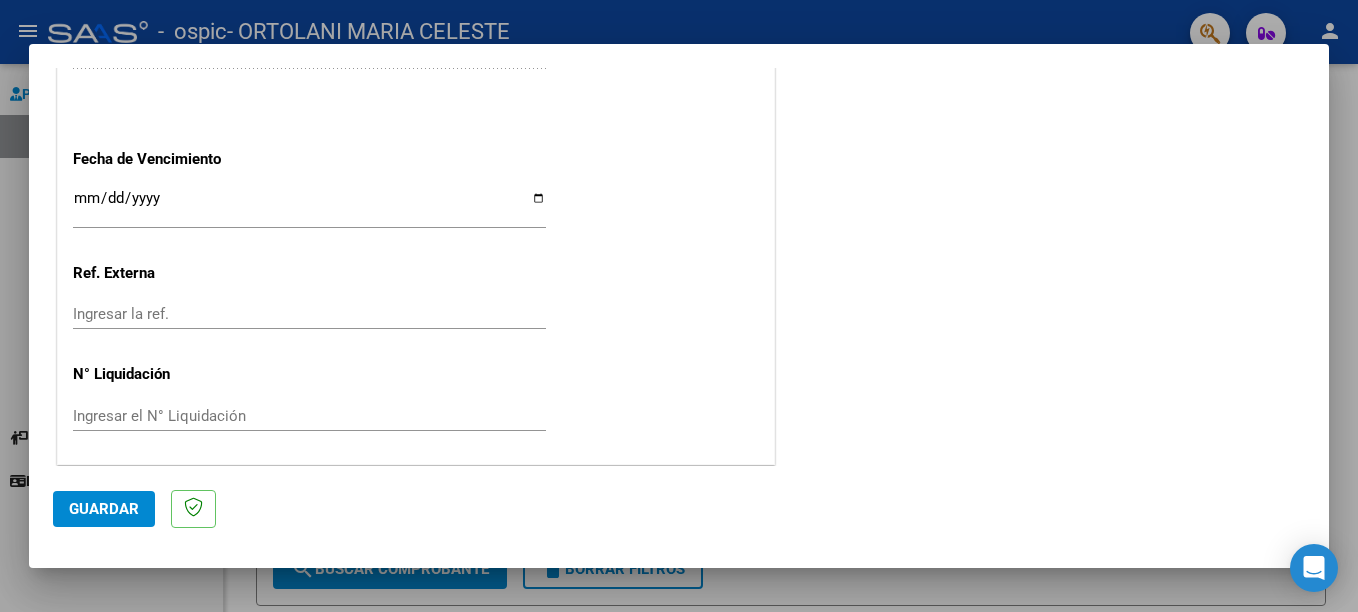 scroll, scrollTop: 1324, scrollLeft: 0, axis: vertical 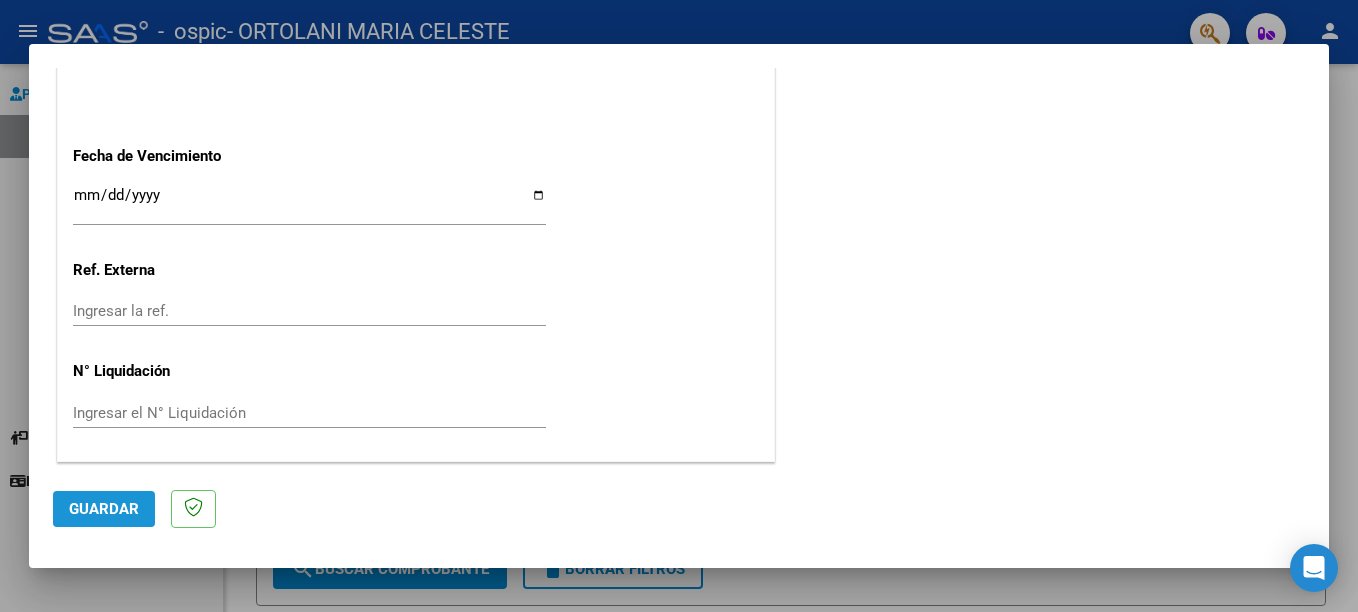 click on "Guardar" 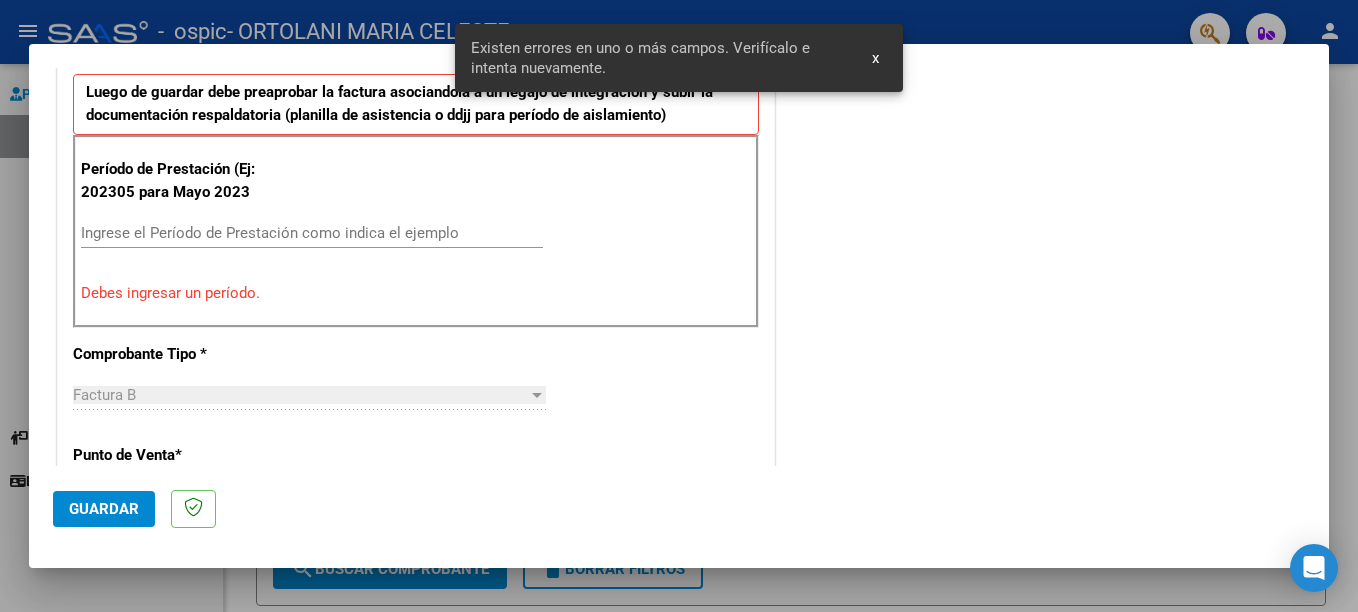 scroll, scrollTop: 460, scrollLeft: 0, axis: vertical 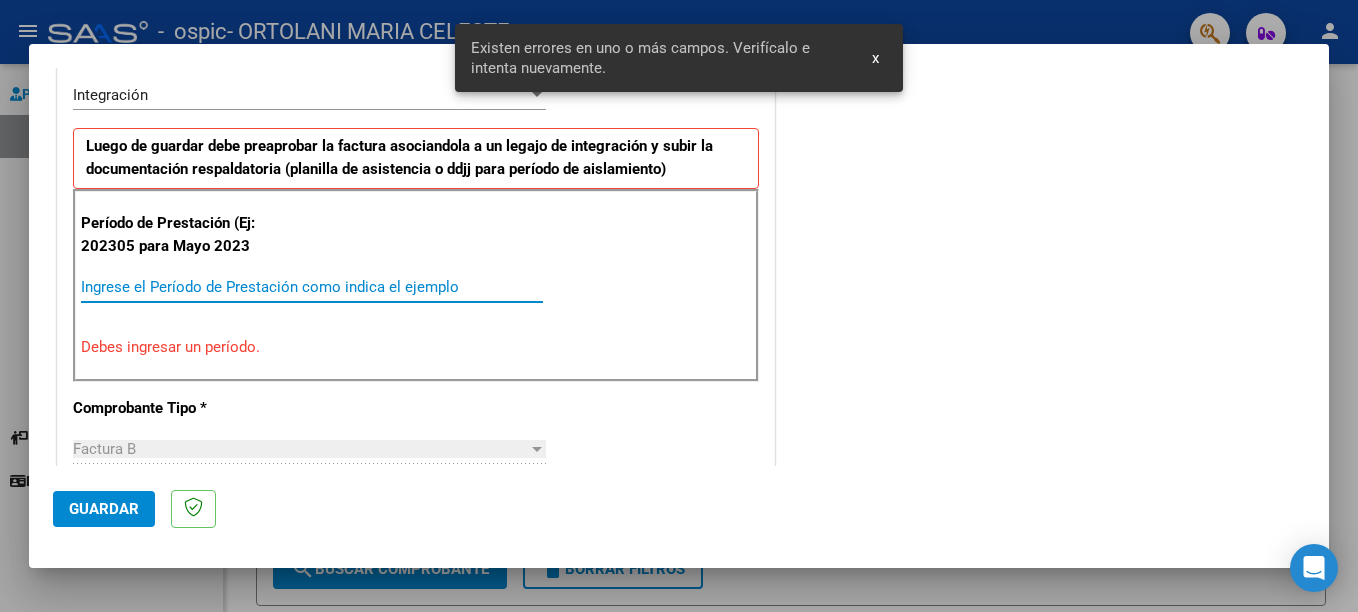 click on "Ingrese el Período de Prestación como indica el ejemplo" at bounding box center [312, 287] 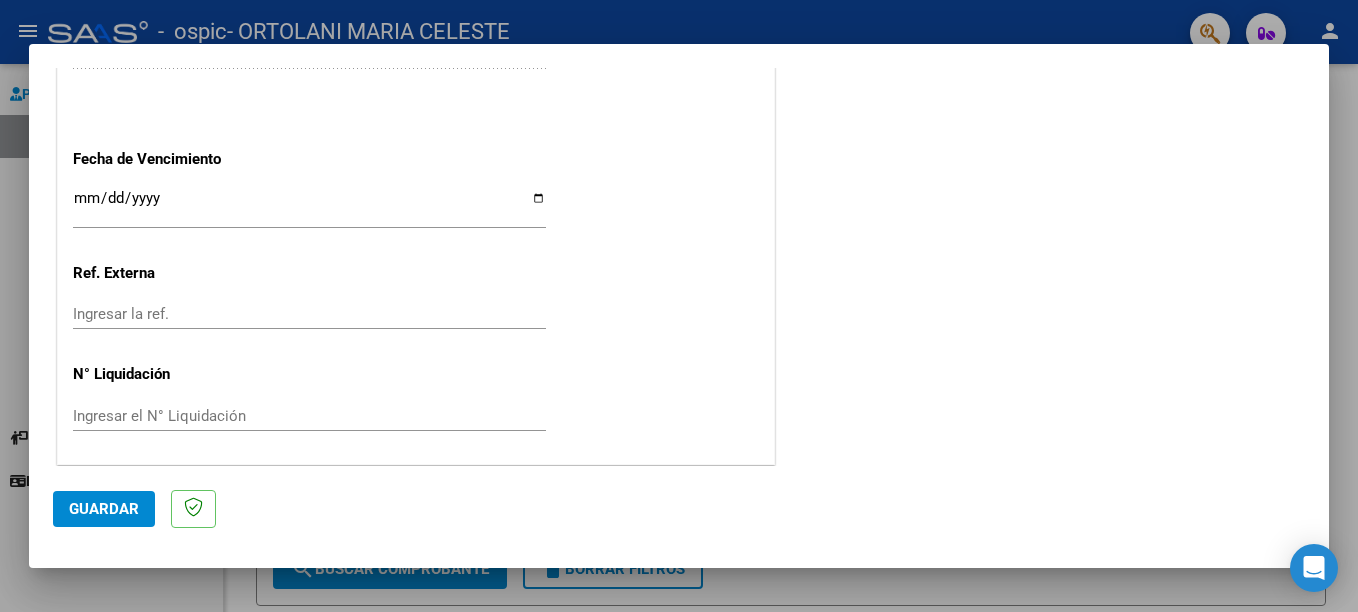 scroll, scrollTop: 1324, scrollLeft: 0, axis: vertical 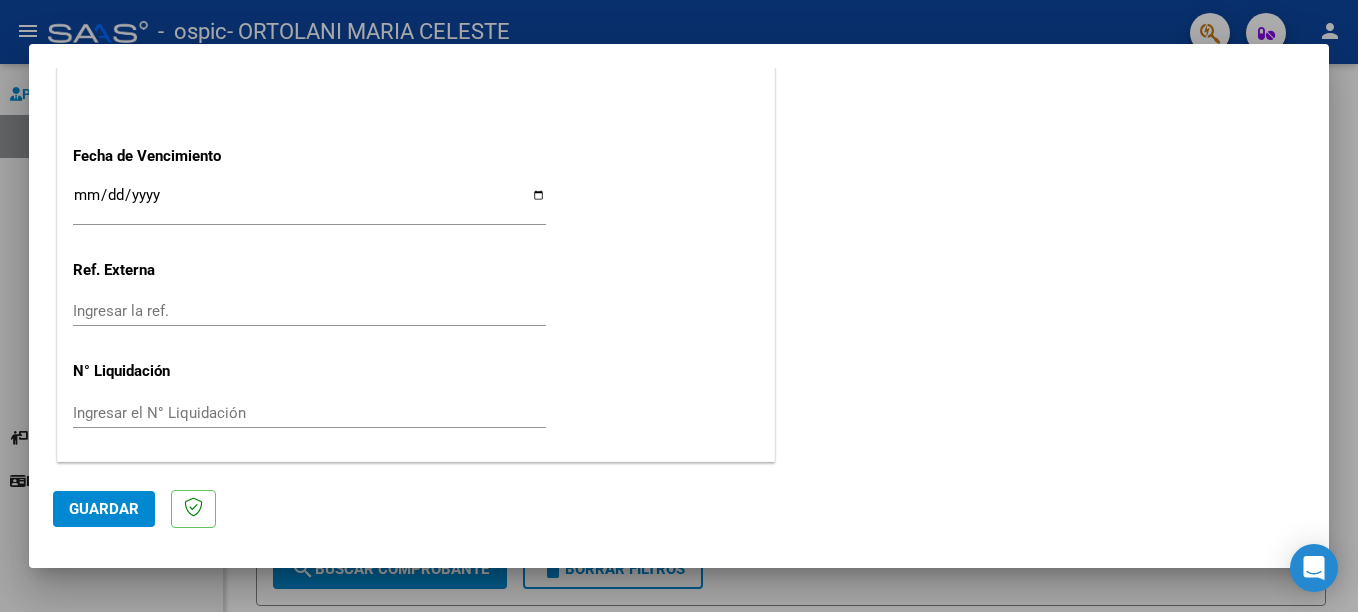 type on "202507" 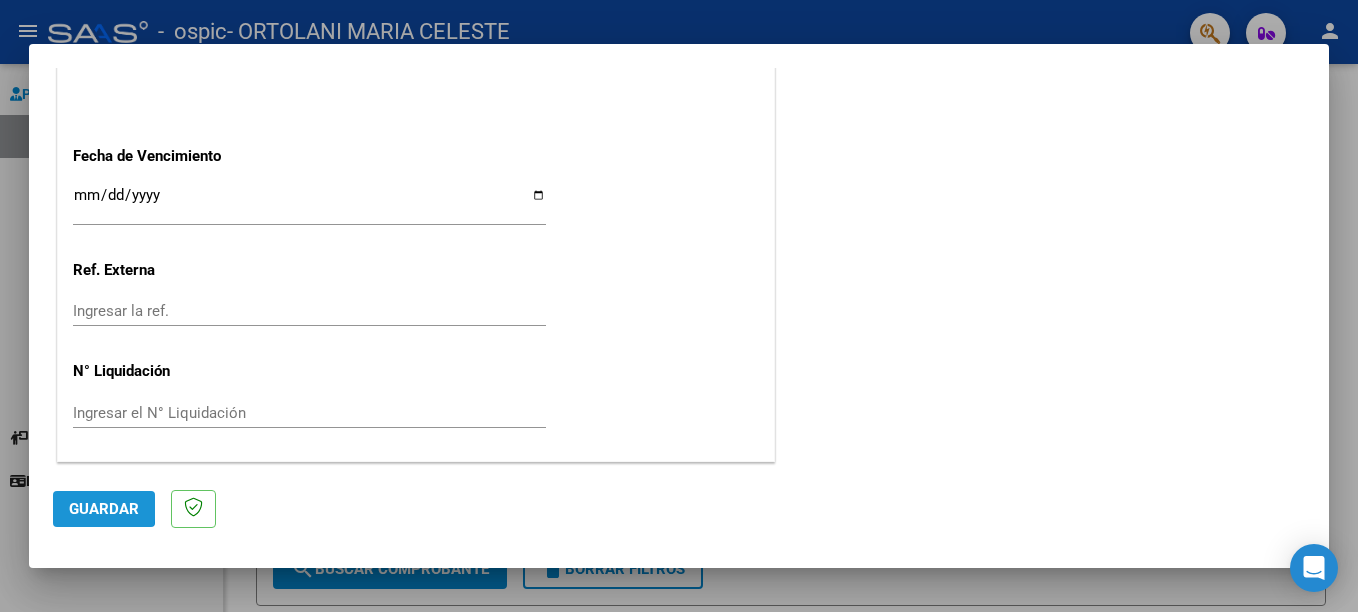 click on "Guardar" 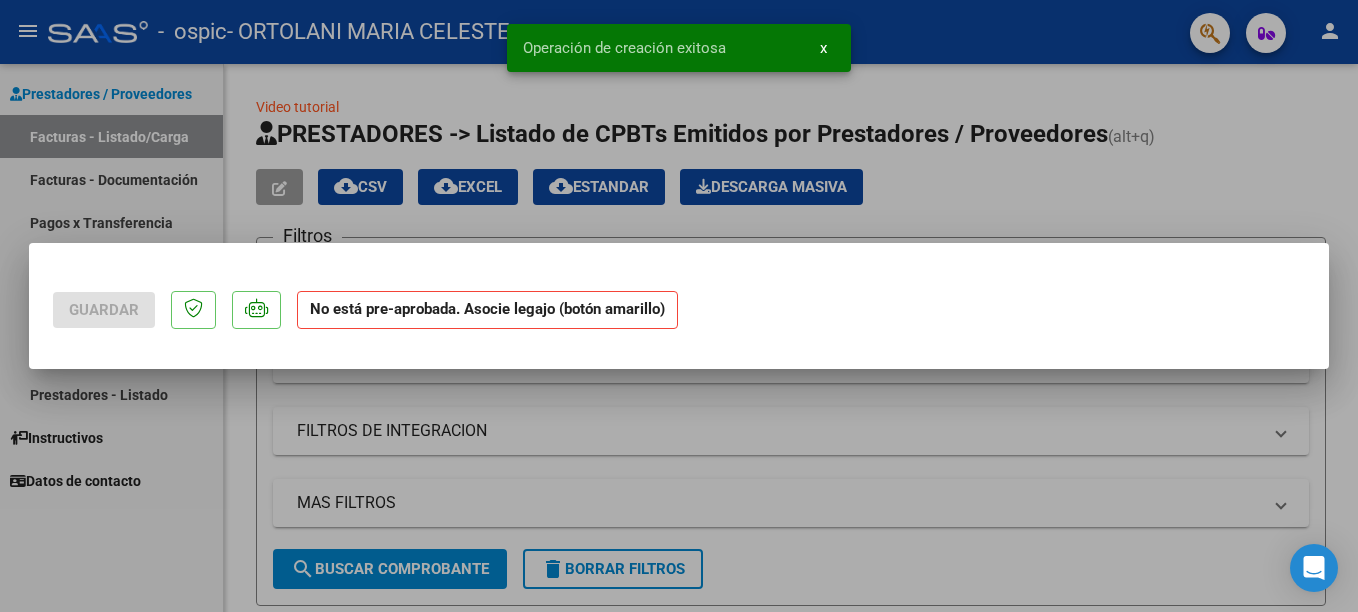 scroll, scrollTop: 0, scrollLeft: 0, axis: both 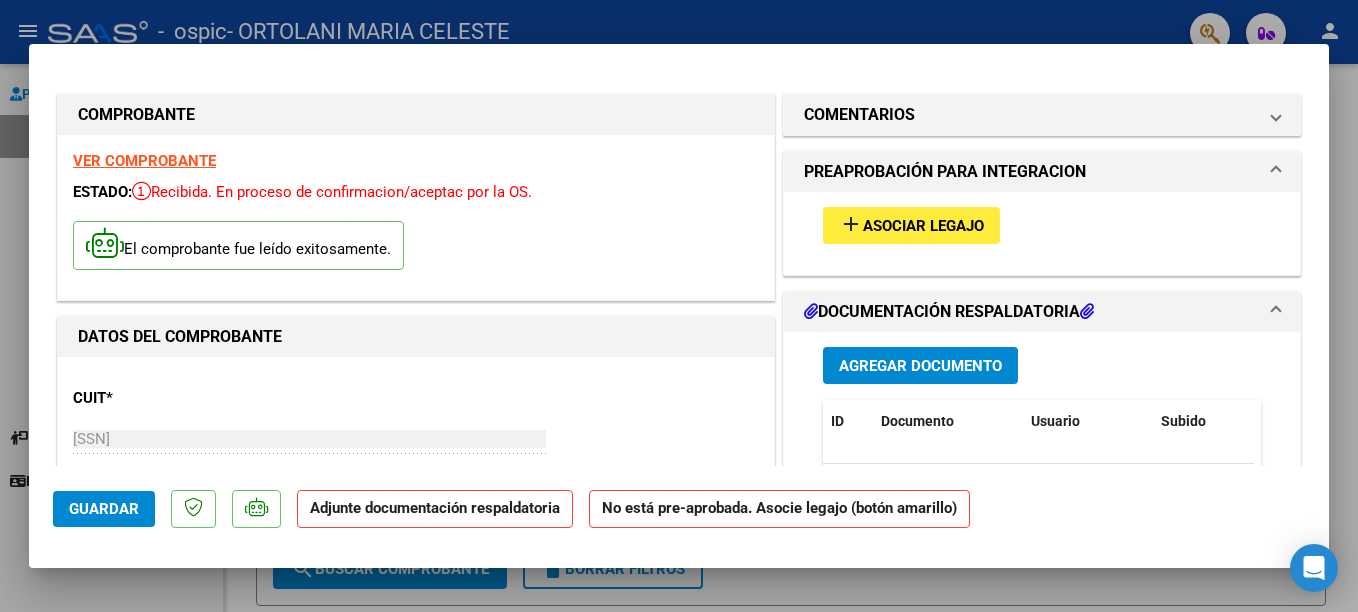 click on "Asociar Legajo" at bounding box center (923, 226) 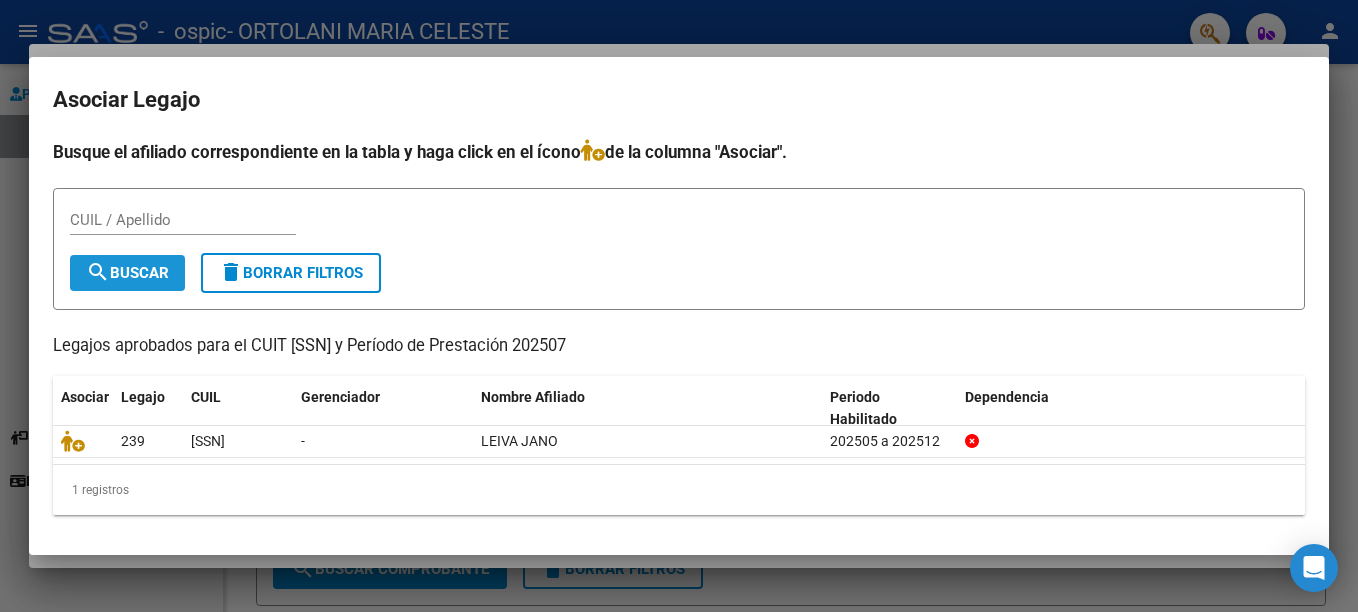 click on "search  Buscar" at bounding box center [127, 273] 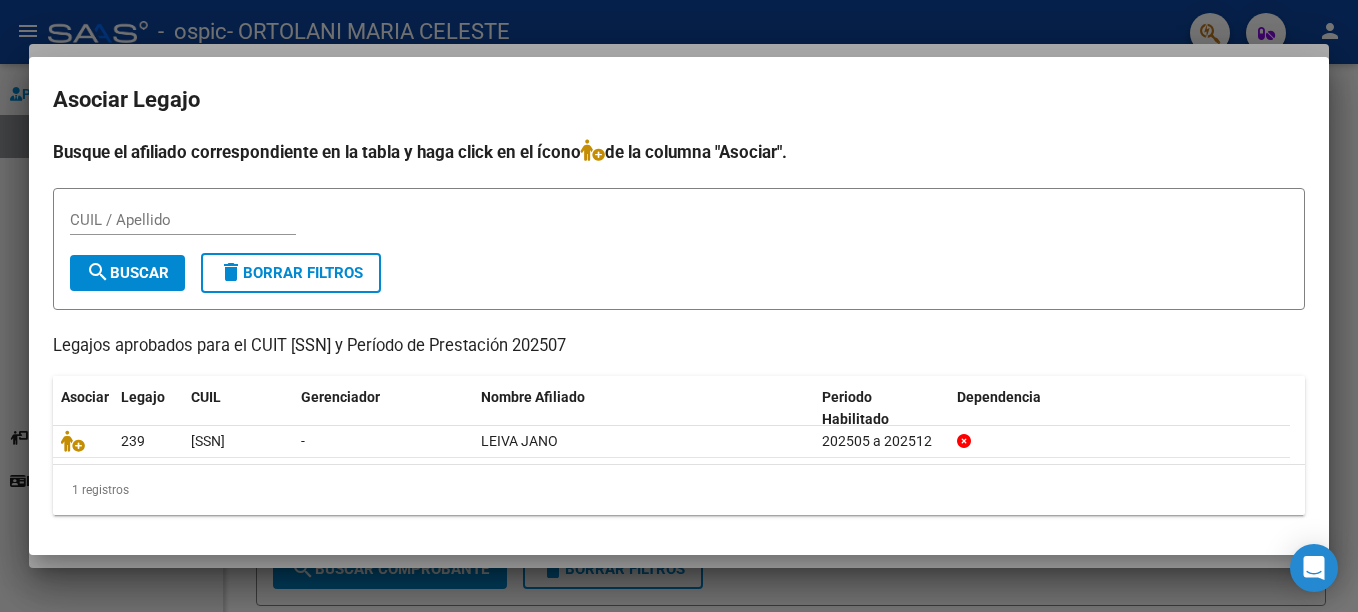 click on "CUIL / Apellido" at bounding box center (183, 220) 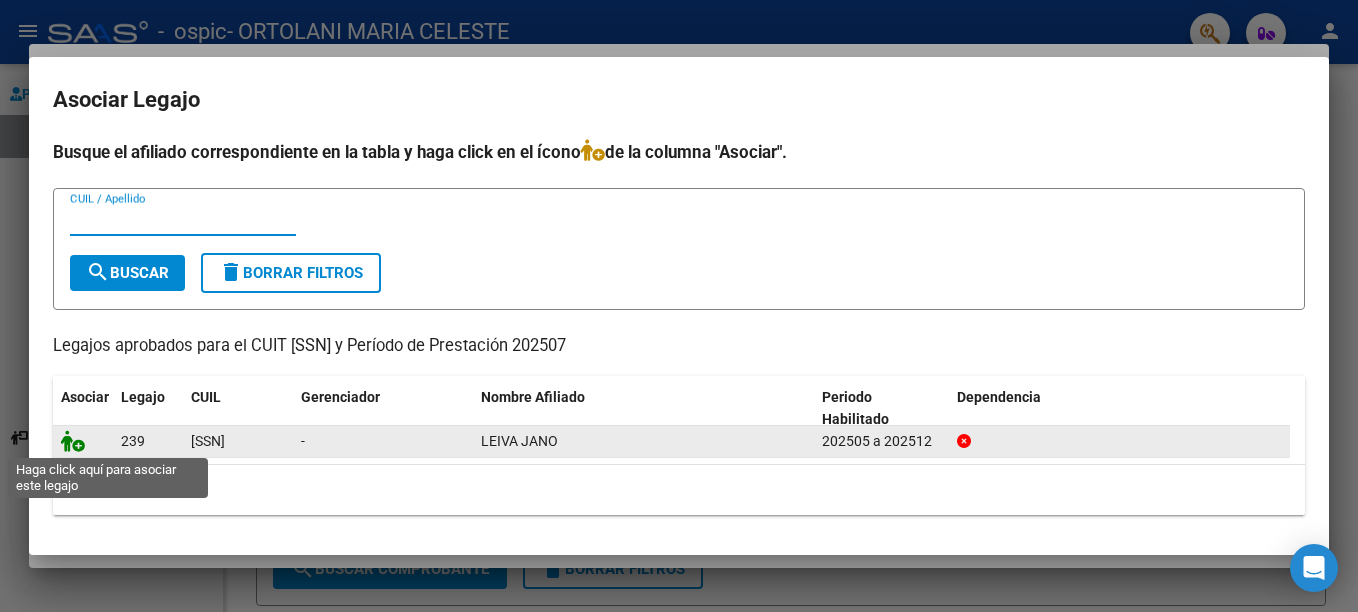 click 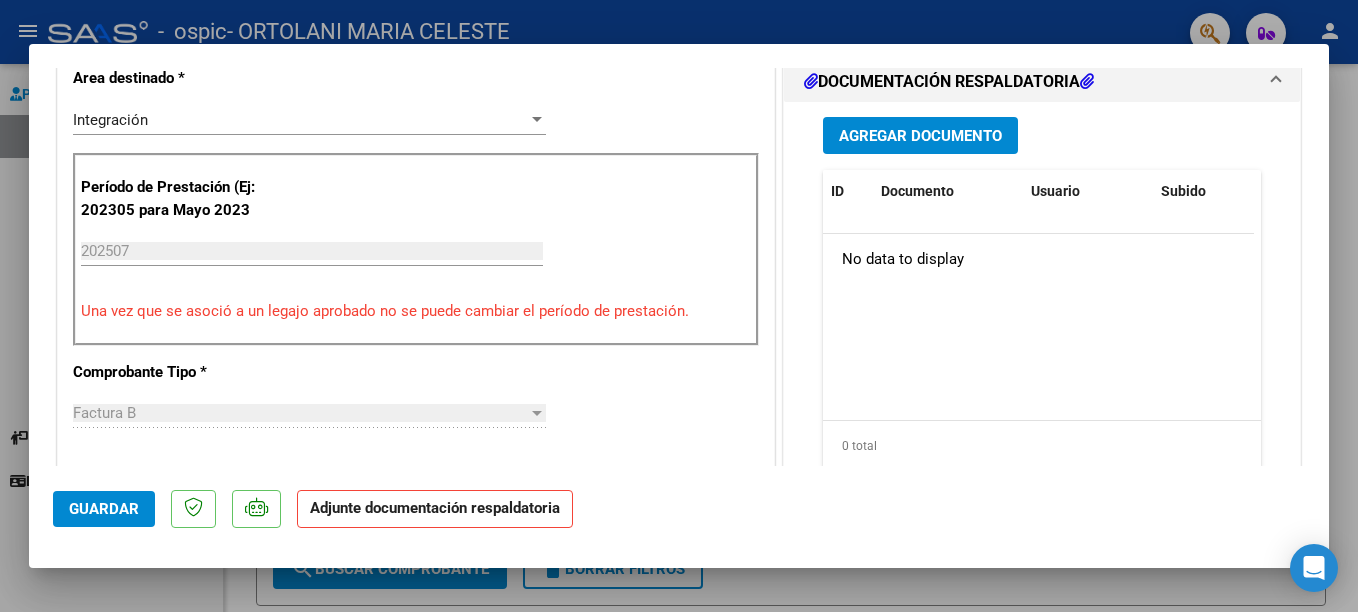 scroll, scrollTop: 300, scrollLeft: 0, axis: vertical 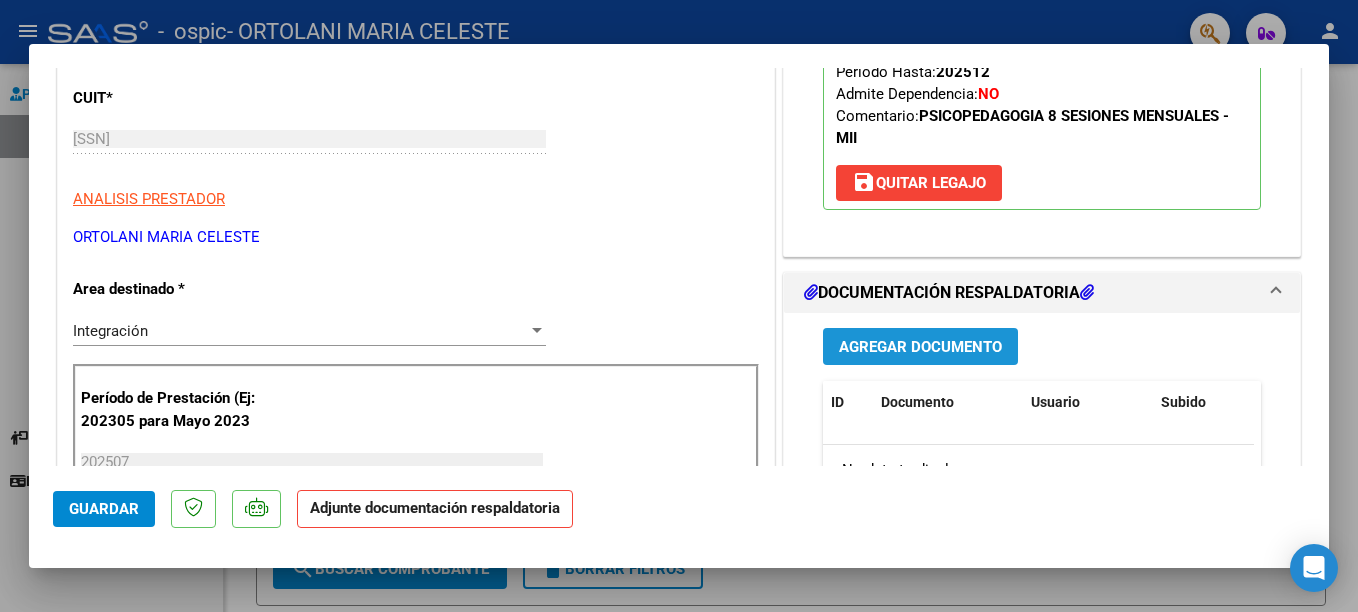 click on "Agregar Documento" at bounding box center (920, 346) 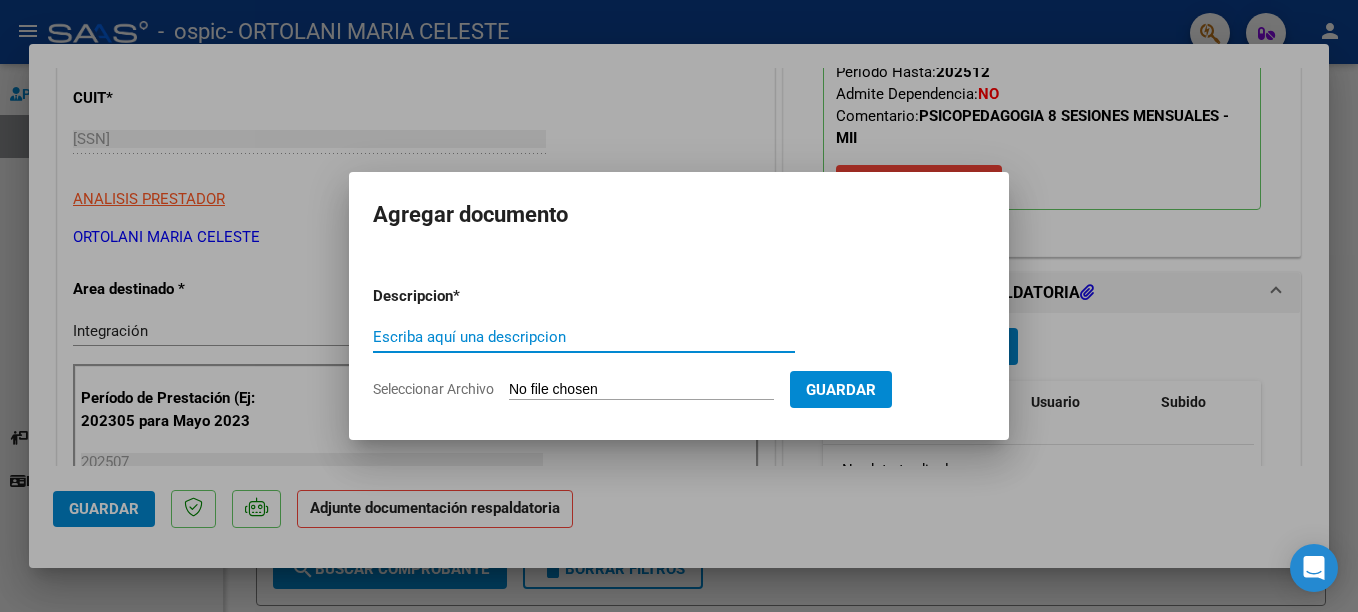 click on "Escriba aquí una descripcion" at bounding box center [584, 337] 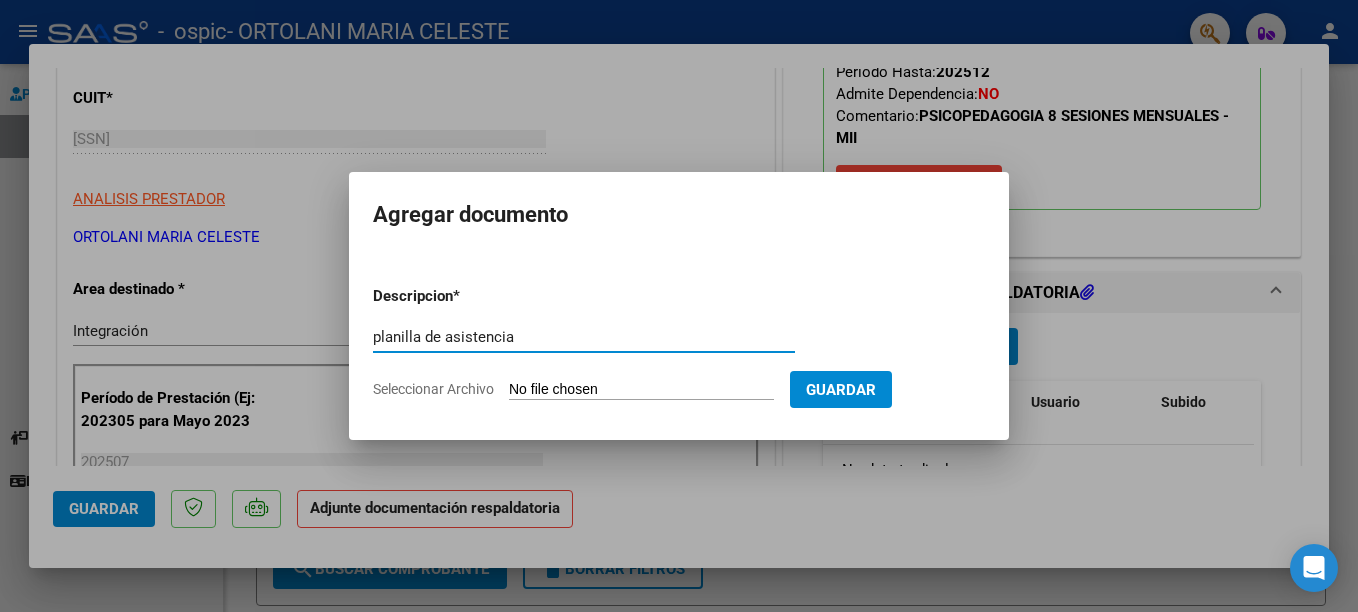 type on "planilla de asistencia" 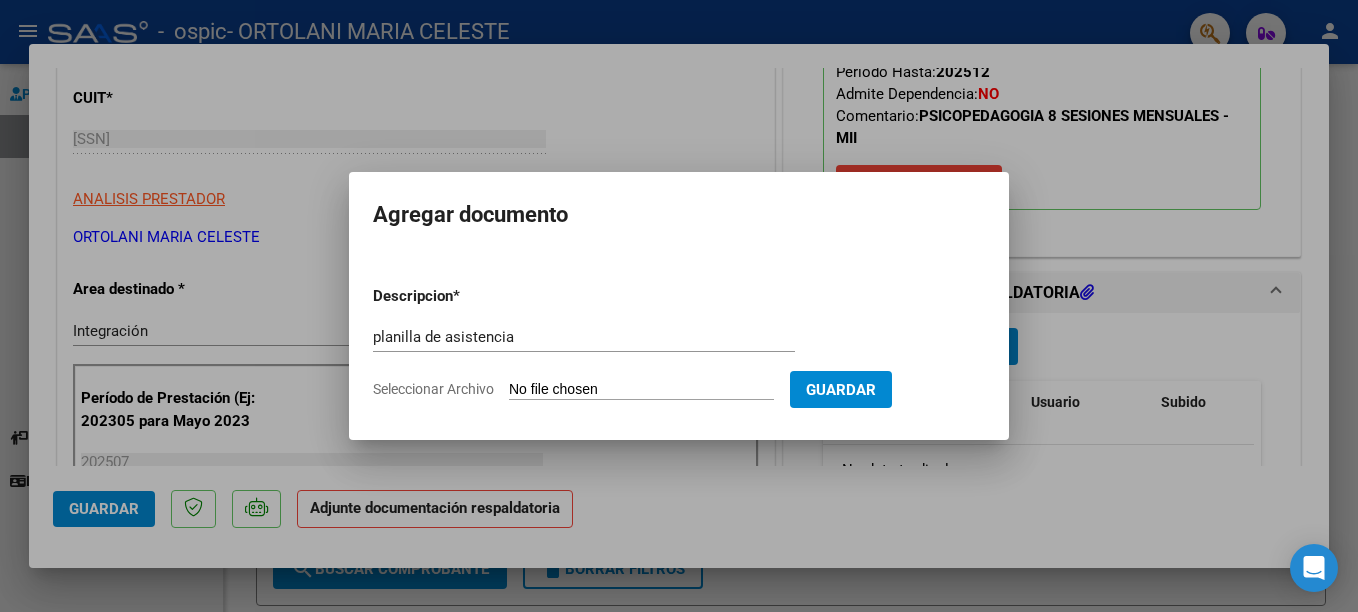click on "Seleccionar Archivo" at bounding box center [641, 390] 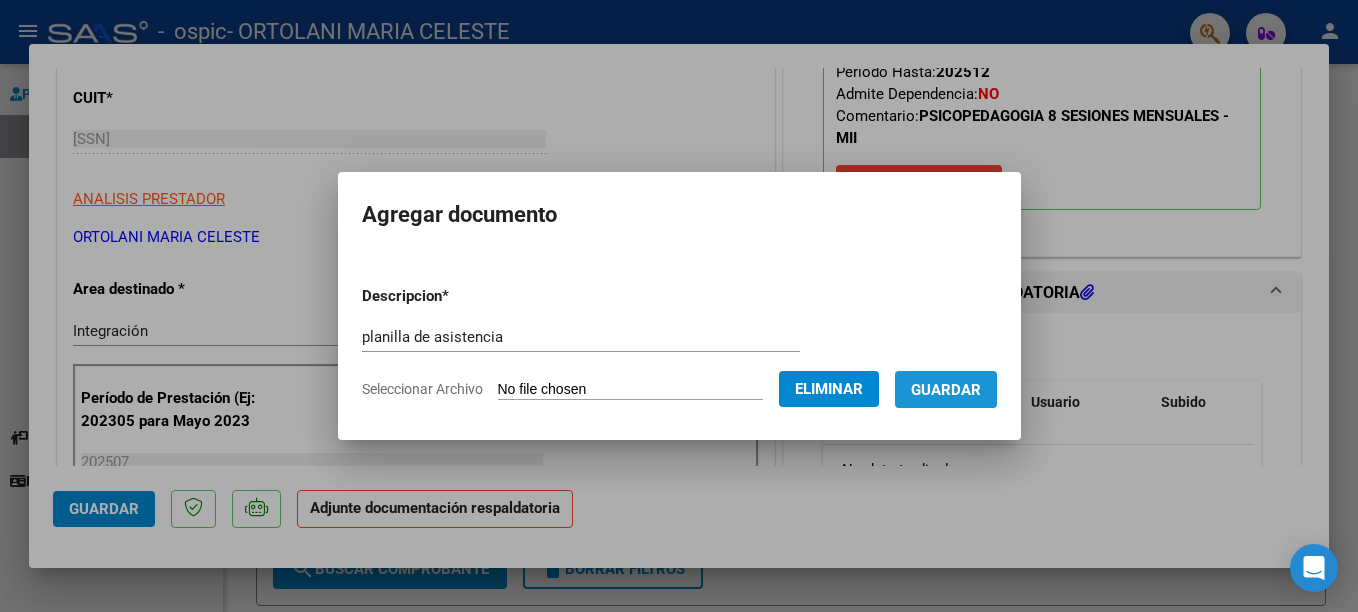 click on "Guardar" at bounding box center (946, 390) 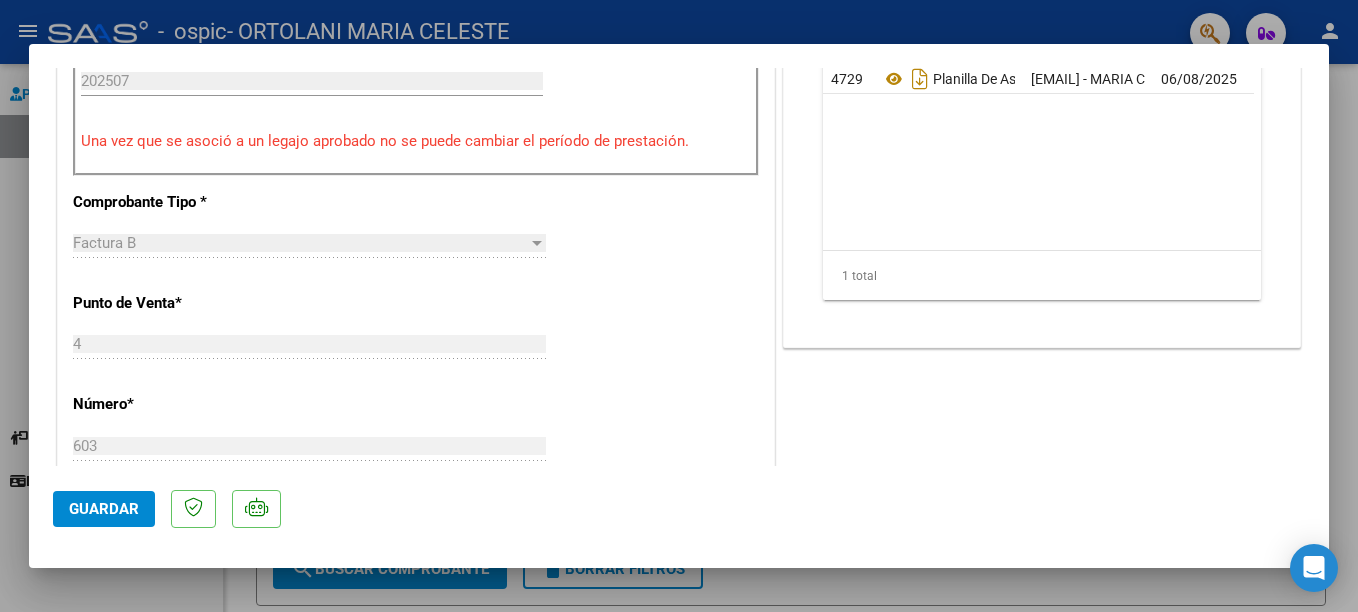 scroll, scrollTop: 692, scrollLeft: 0, axis: vertical 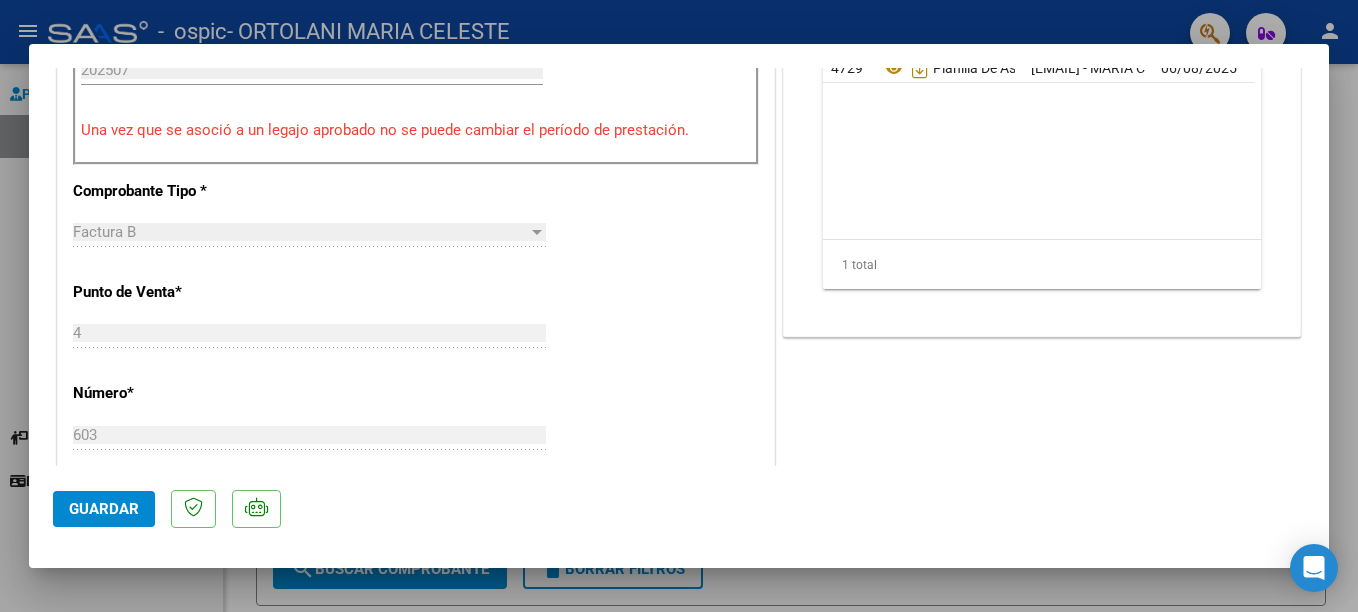 click on "Guardar" 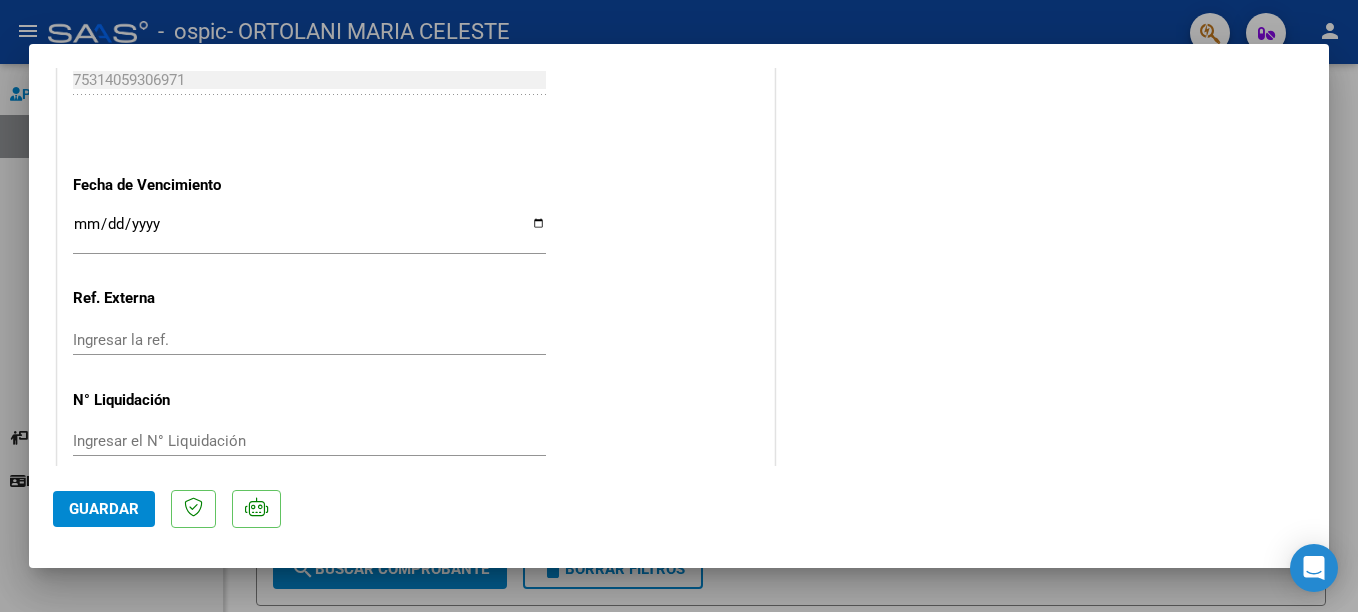 scroll, scrollTop: 1392, scrollLeft: 0, axis: vertical 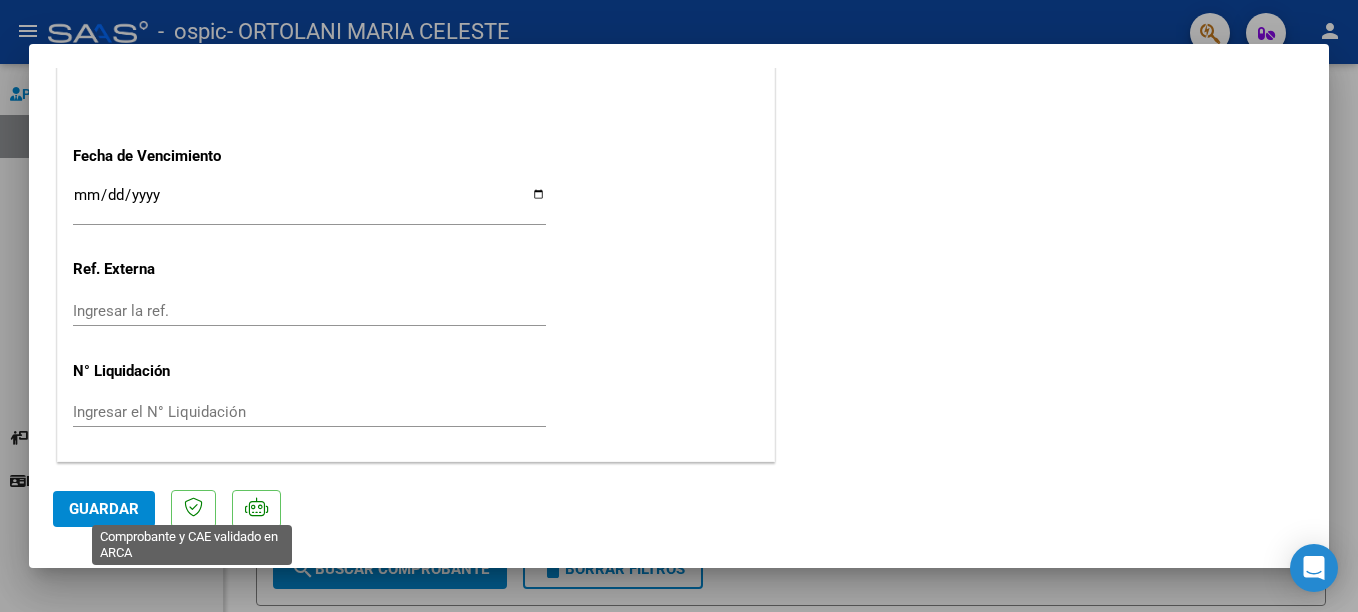 click 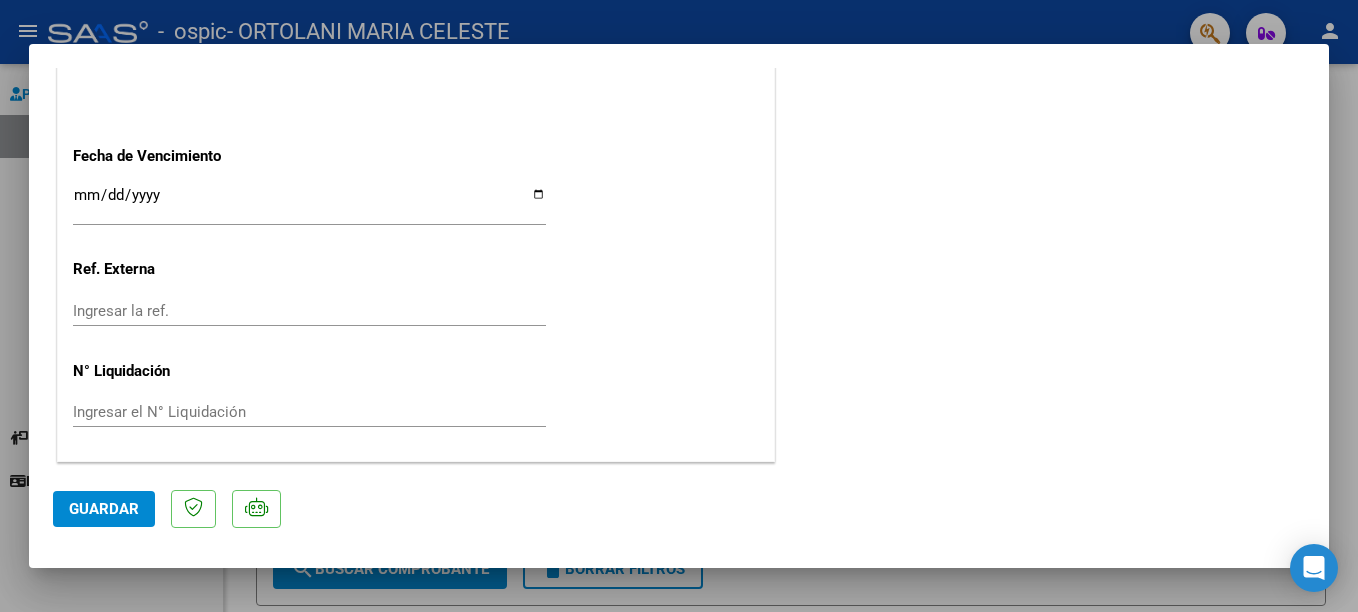 click on "Guardar" 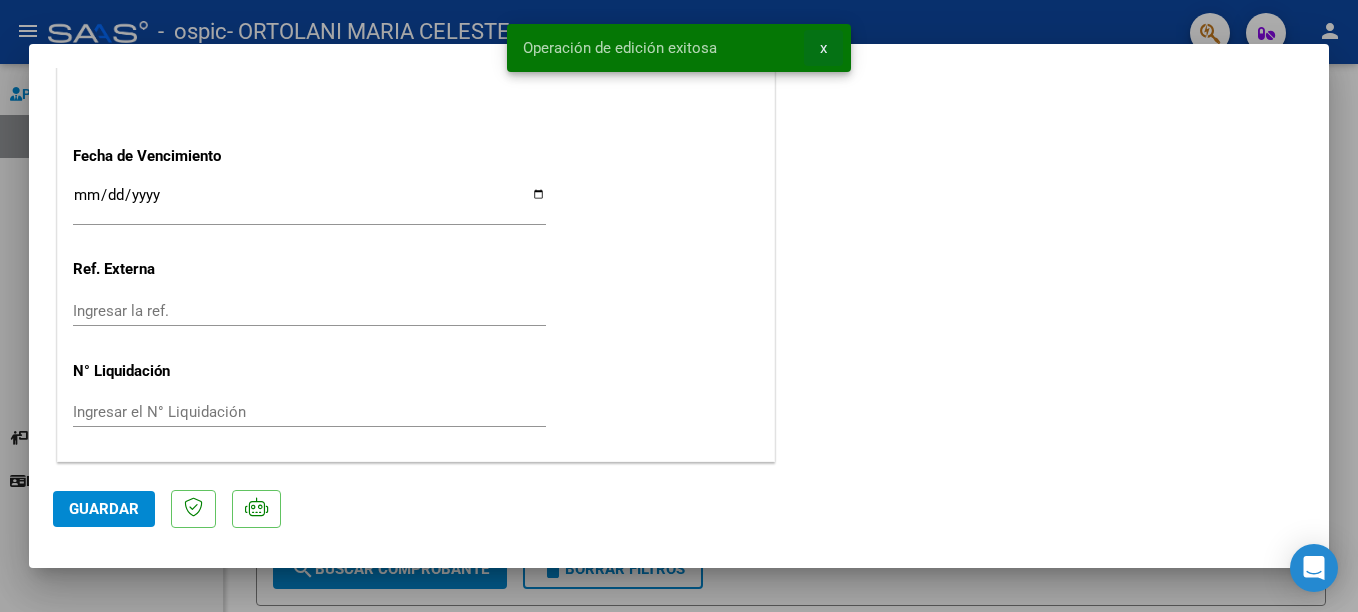 click on "x" at bounding box center [823, 48] 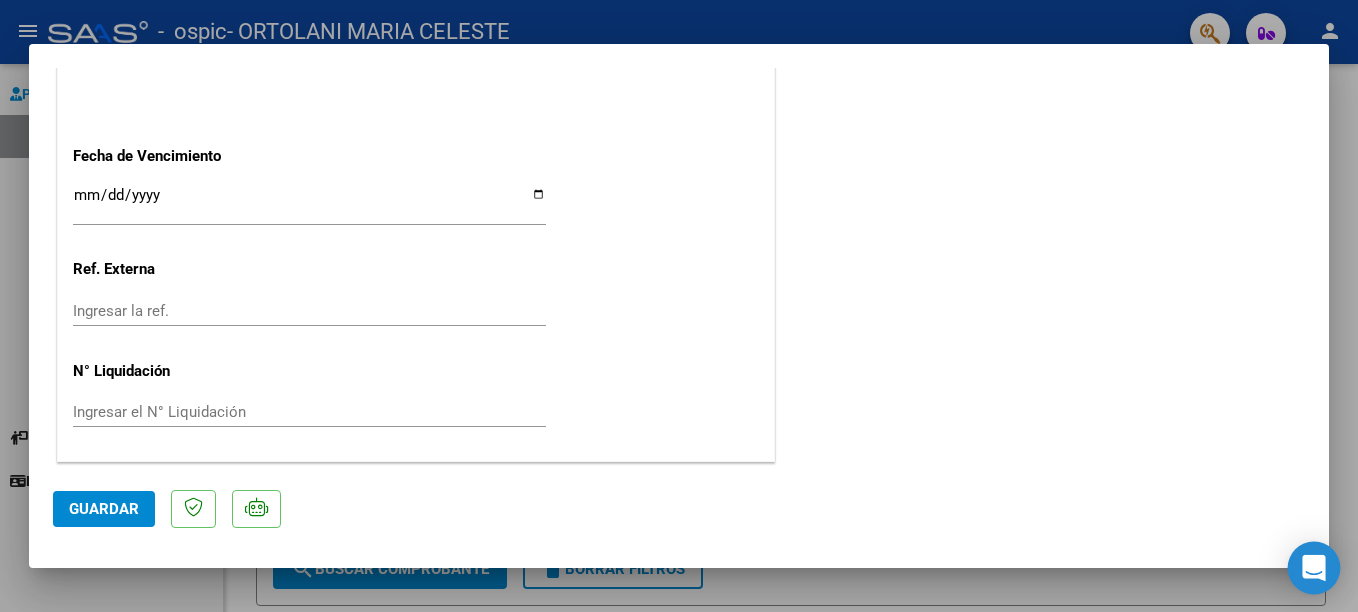 click 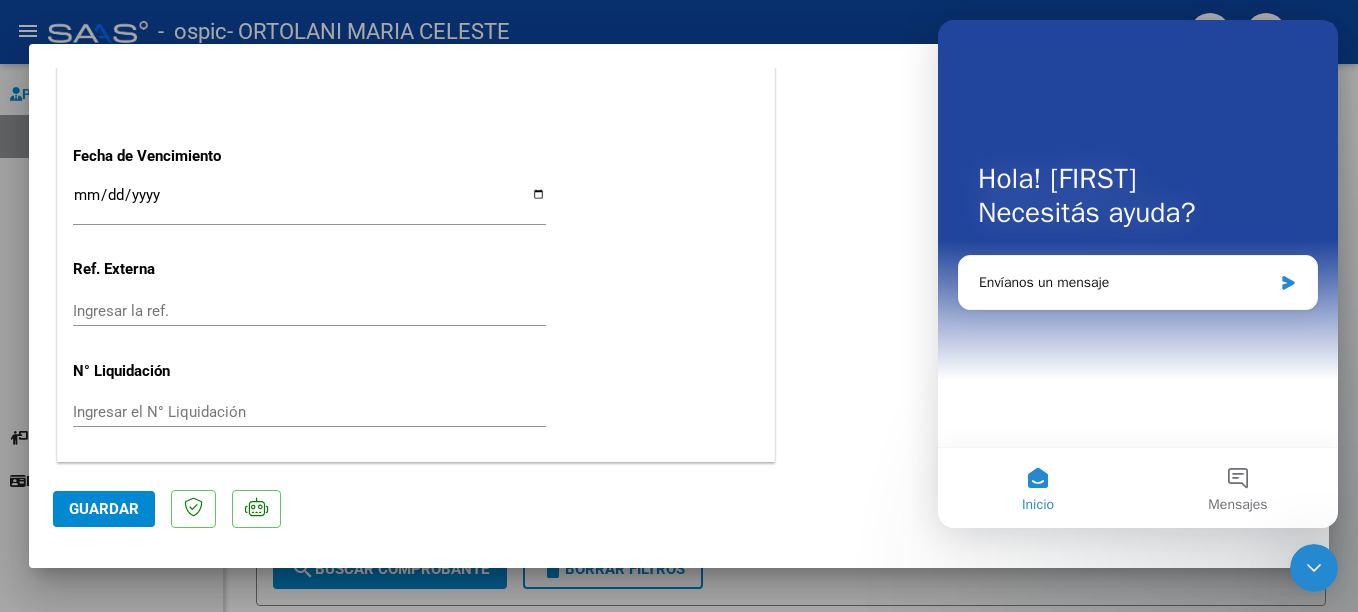 scroll, scrollTop: 0, scrollLeft: 0, axis: both 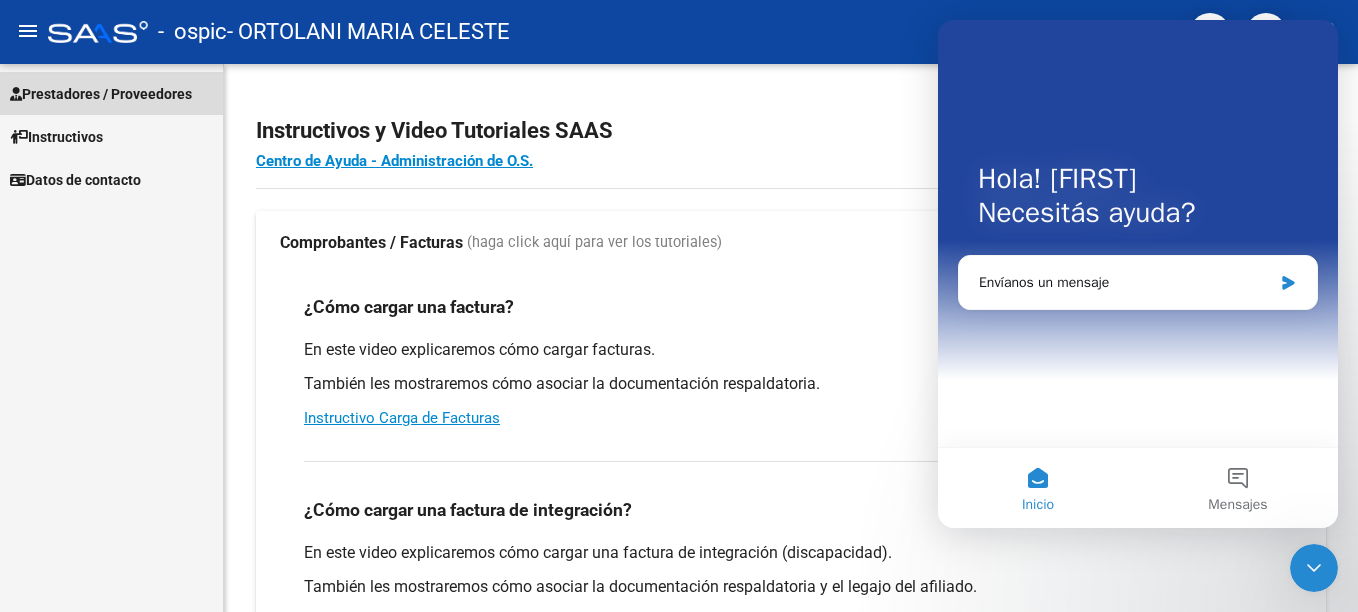 click on "Prestadores / Proveedores" at bounding box center (101, 94) 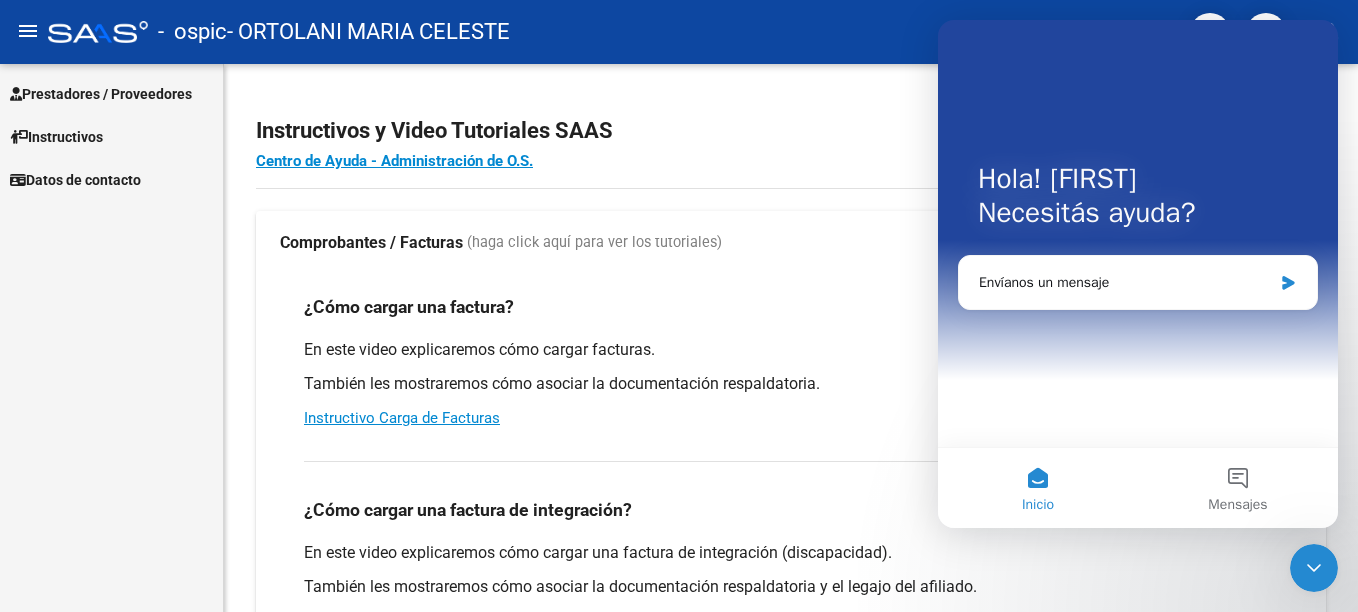 click on "Prestadores / Proveedores" at bounding box center (101, 94) 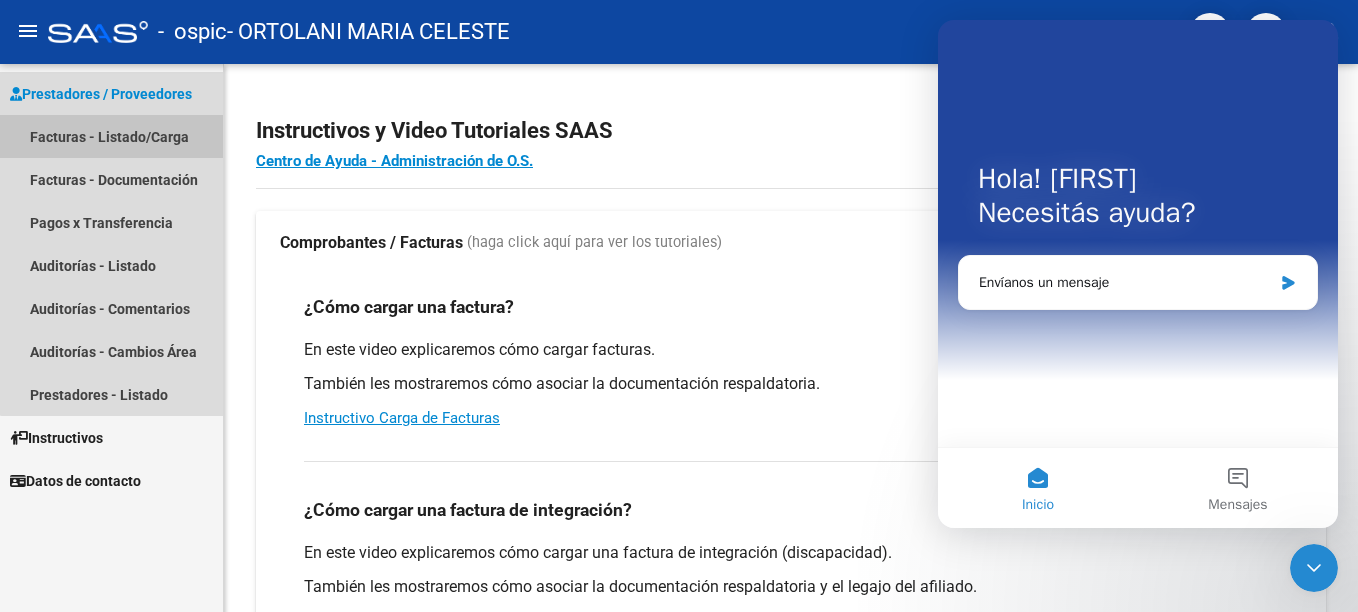 click on "Facturas - Listado/Carga" at bounding box center [111, 136] 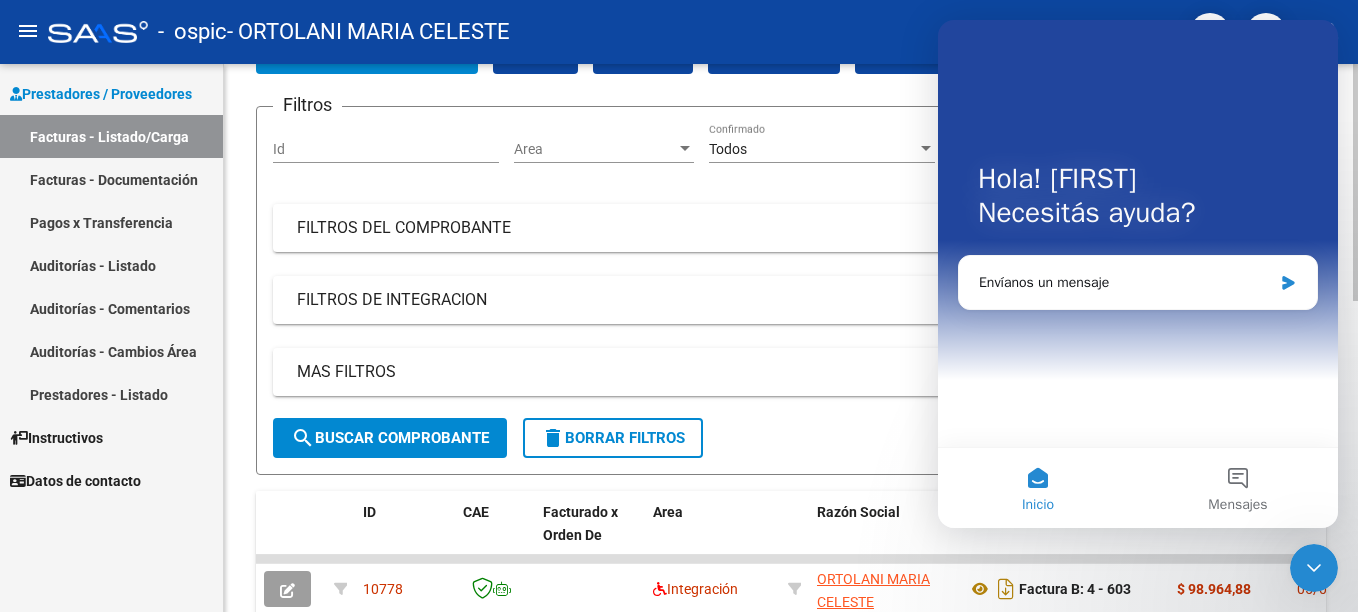 scroll, scrollTop: 500, scrollLeft: 0, axis: vertical 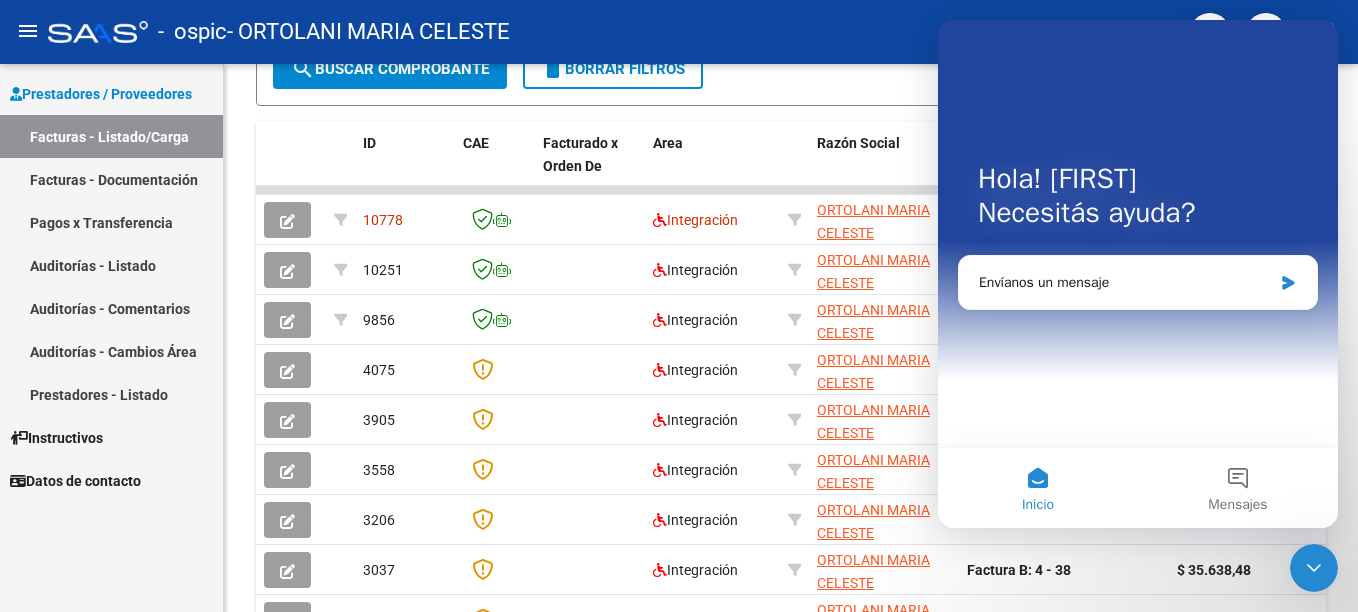 click on "Hola! [FIRST] Necesitás ayuda? Envíanos un mensaje" at bounding box center [1138, 233] 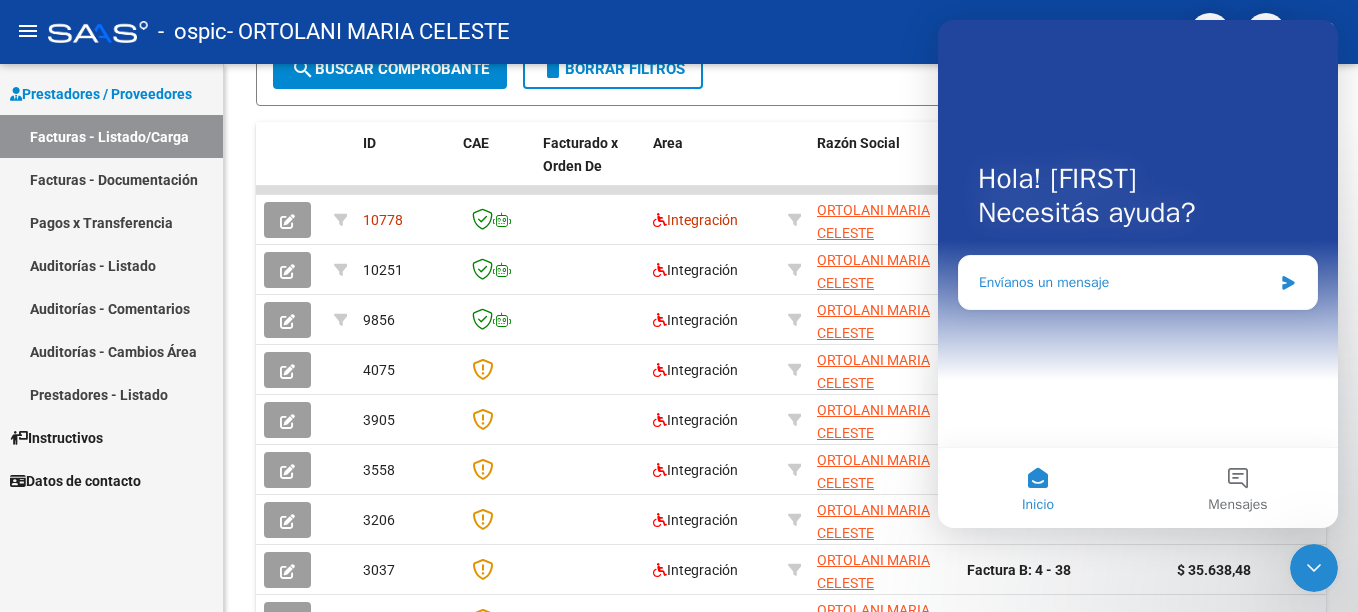 click on "Envíanos un mensaje" at bounding box center (1125, 282) 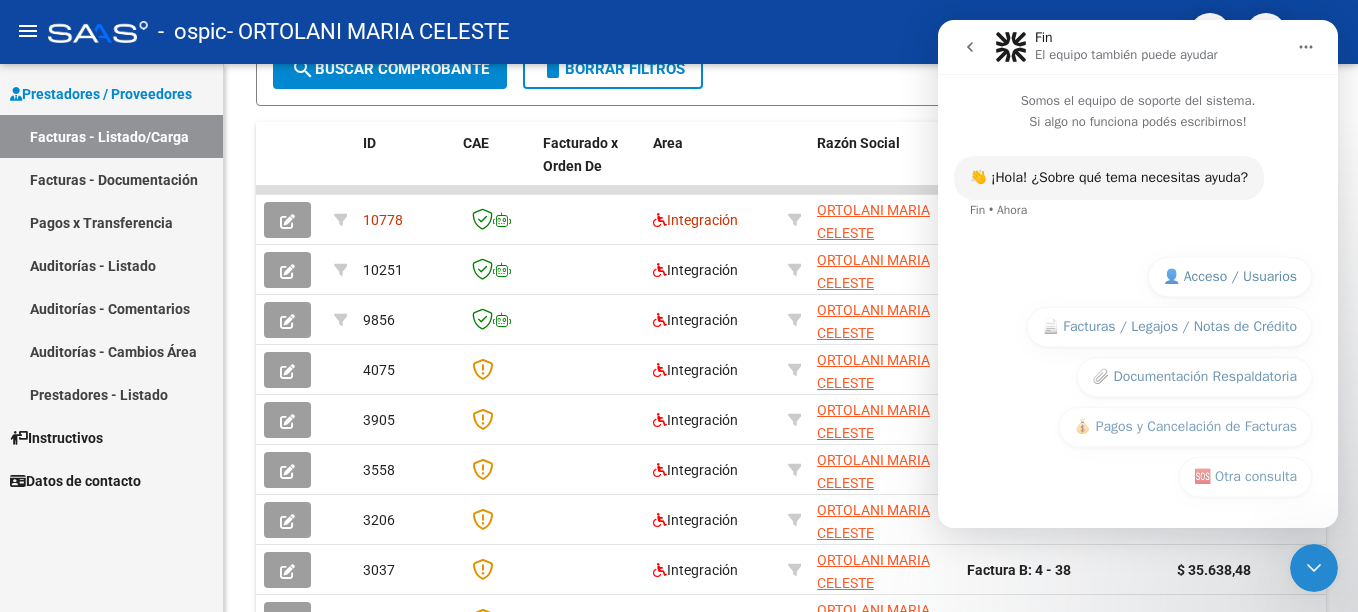 click 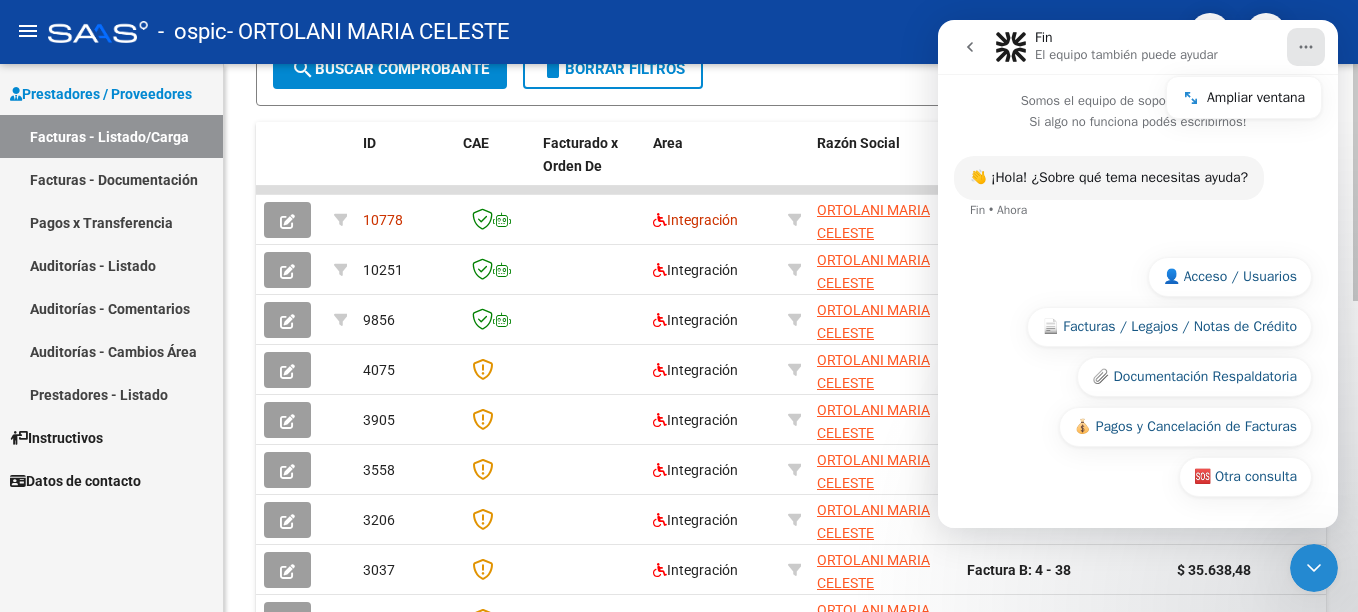 click on "Filtros Id Area Area Todos Confirmado   Mostrar totalizadores   FILTROS DEL COMPROBANTE  Comprobante Tipo Comprobante Tipo Start date – End date Fec. Comprobante Desde / Hasta Días Emisión Desde(cant. días) Días Emisión Hasta(cant. días) CUIT / Razón Social Pto. Venta Nro. Comprobante Código SSS CAE Válido CAE Válido Todos Cargado Módulo Hosp. Todos Tiene facturacion Apócrifa Hospital Refes  FILTROS DE INTEGRACION  Período De Prestación Campos del Archivo de Rendición Devuelto x SSS (dr_envio) Todos Rendido x SSS (dr_envio) Tipo de Registro Tipo de Registro Período Presentación Período Presentación Campos del Legajo Asociado (preaprobación) Afiliado Legajo (cuil/nombre) Todos Solo facturas preaprobadas  MAS FILTROS  Todos Con Doc. Respaldatoria Todos Con Trazabilidad Todos Asociado a Expediente Sur Auditoría Auditoría Auditoría Id Start date – End date Auditoría Confirmada Desde / Hasta Start date – End date Fec. Rec. Desde / Hasta Start date – End date Start date – End date" 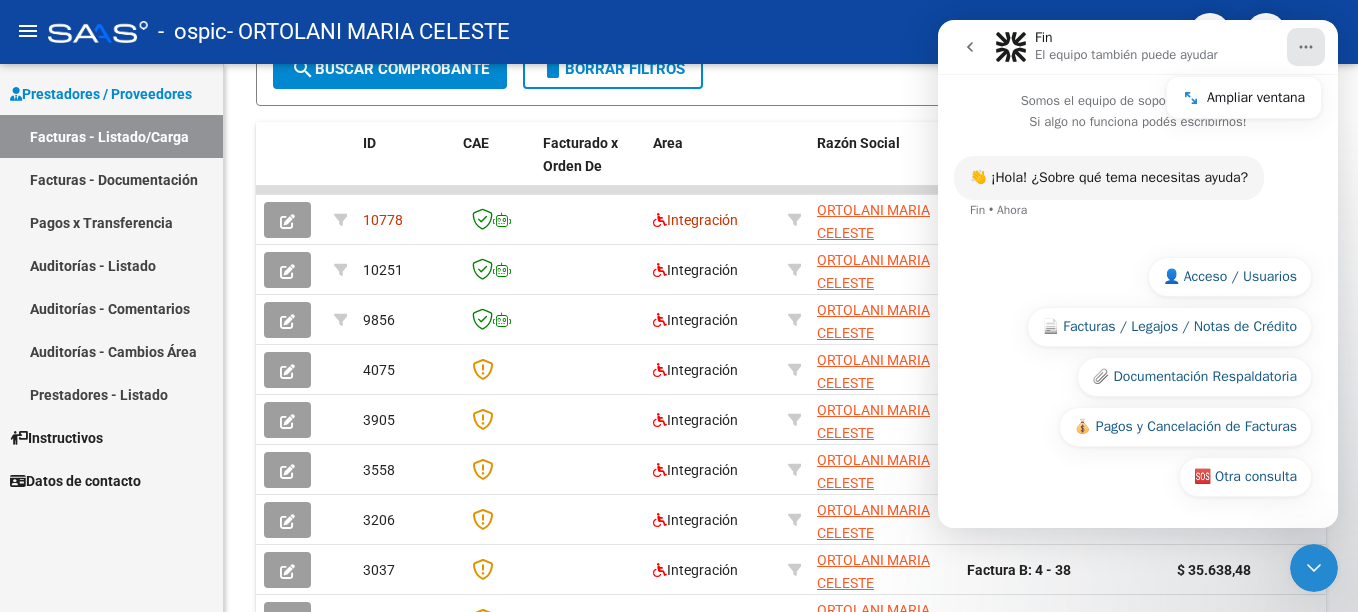 click on "- ospic - ORTOLANI MARIA CELESTE" 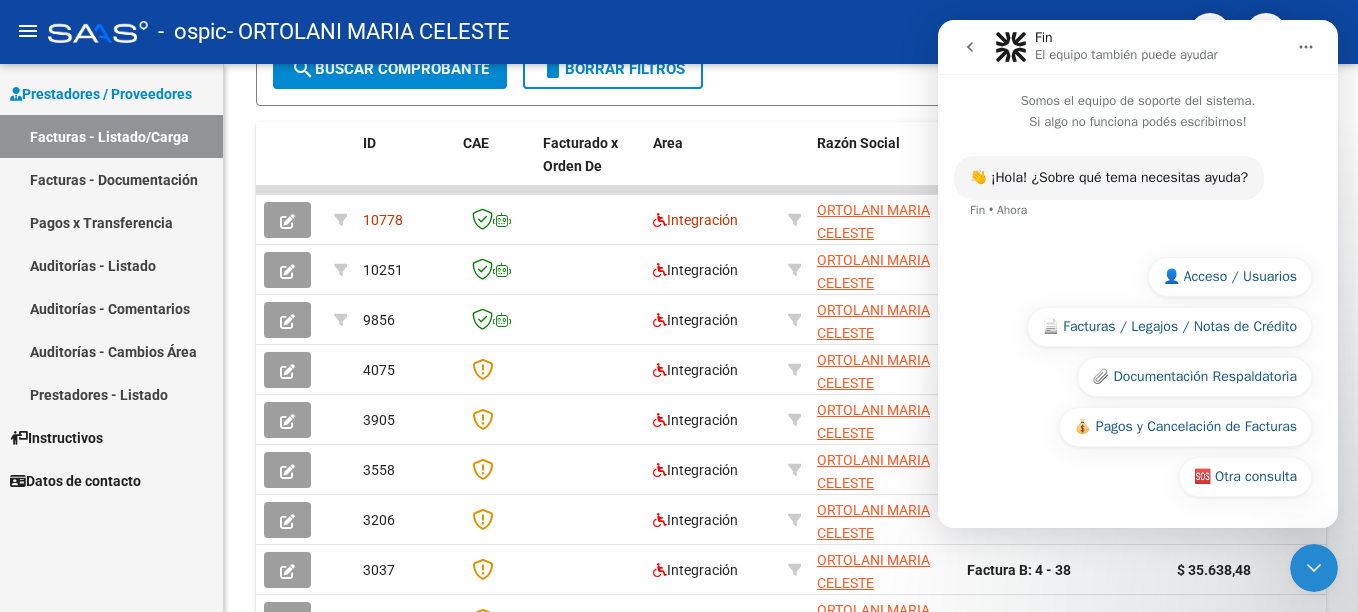 click at bounding box center [1306, 47] 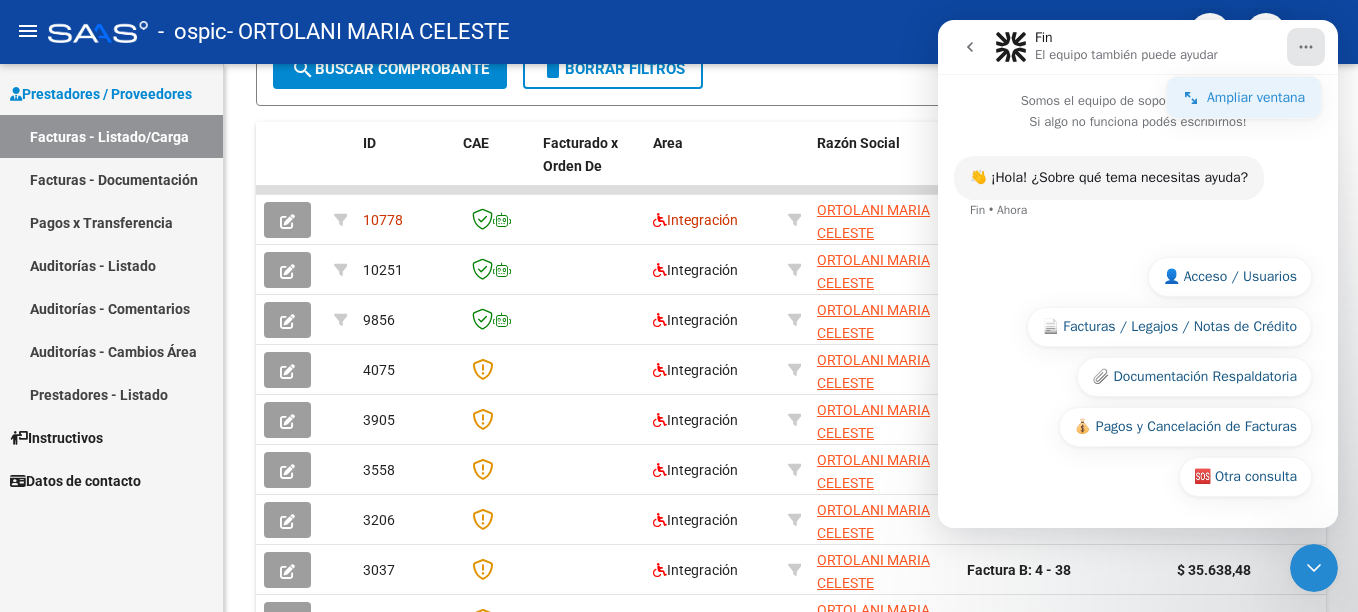 click on "Ampliar ventana" at bounding box center (1256, 97) 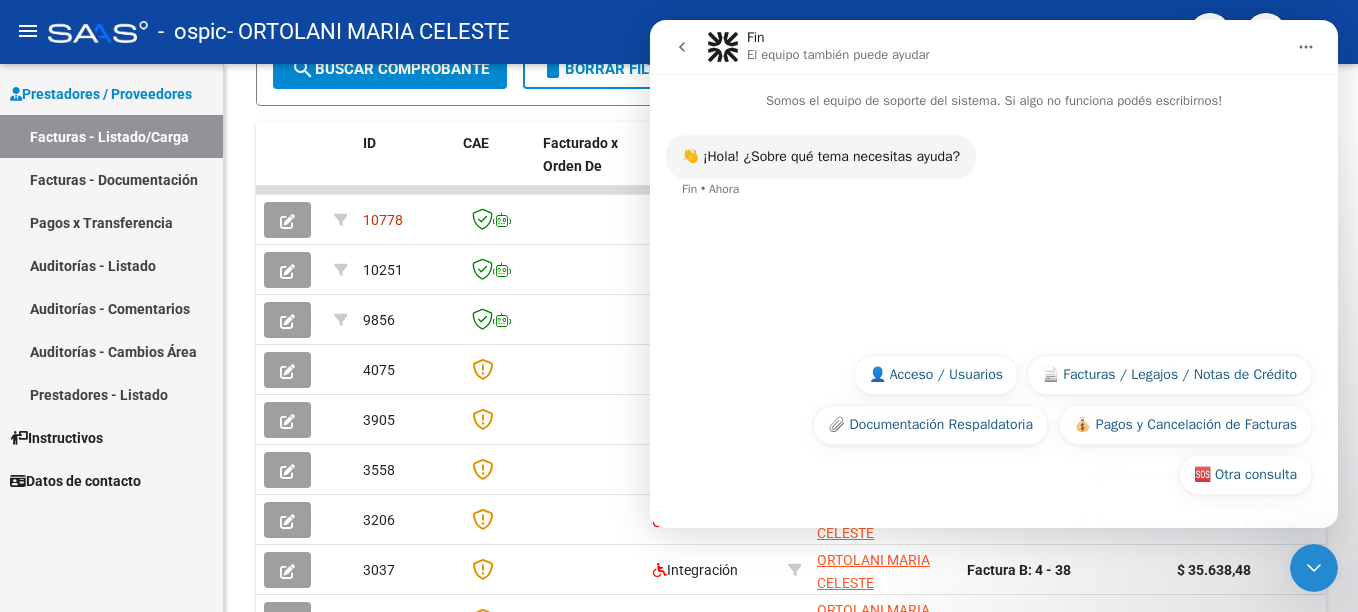 click 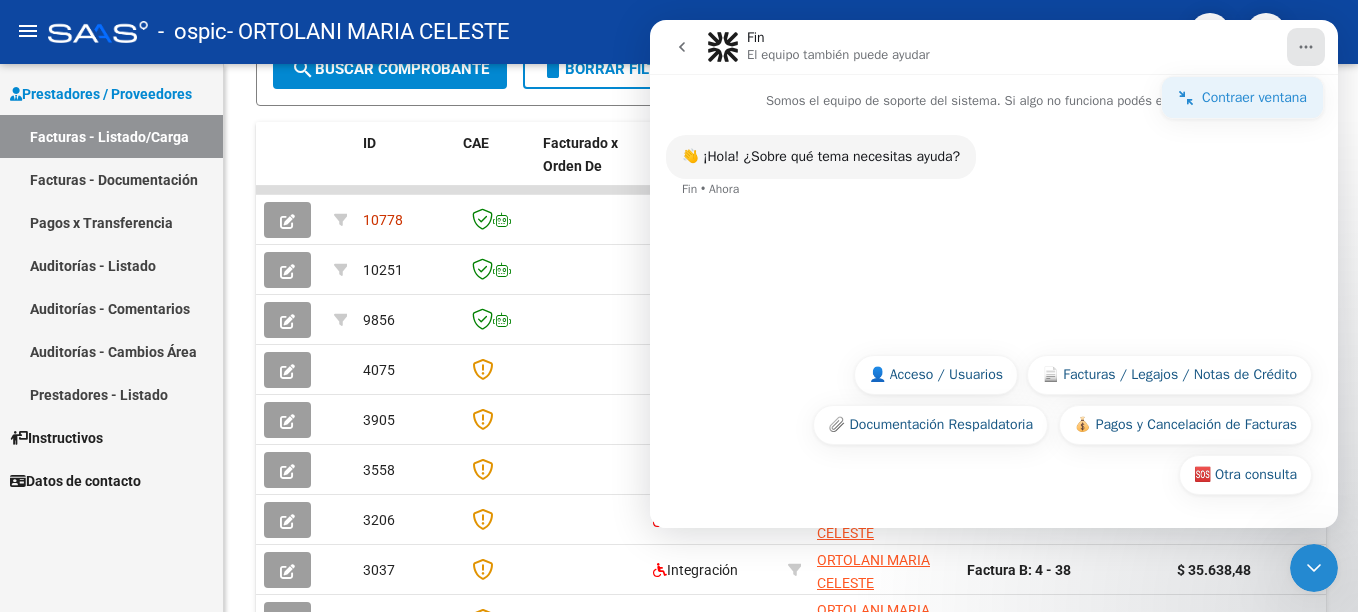 click on "Contraer ventana" at bounding box center [1254, 97] 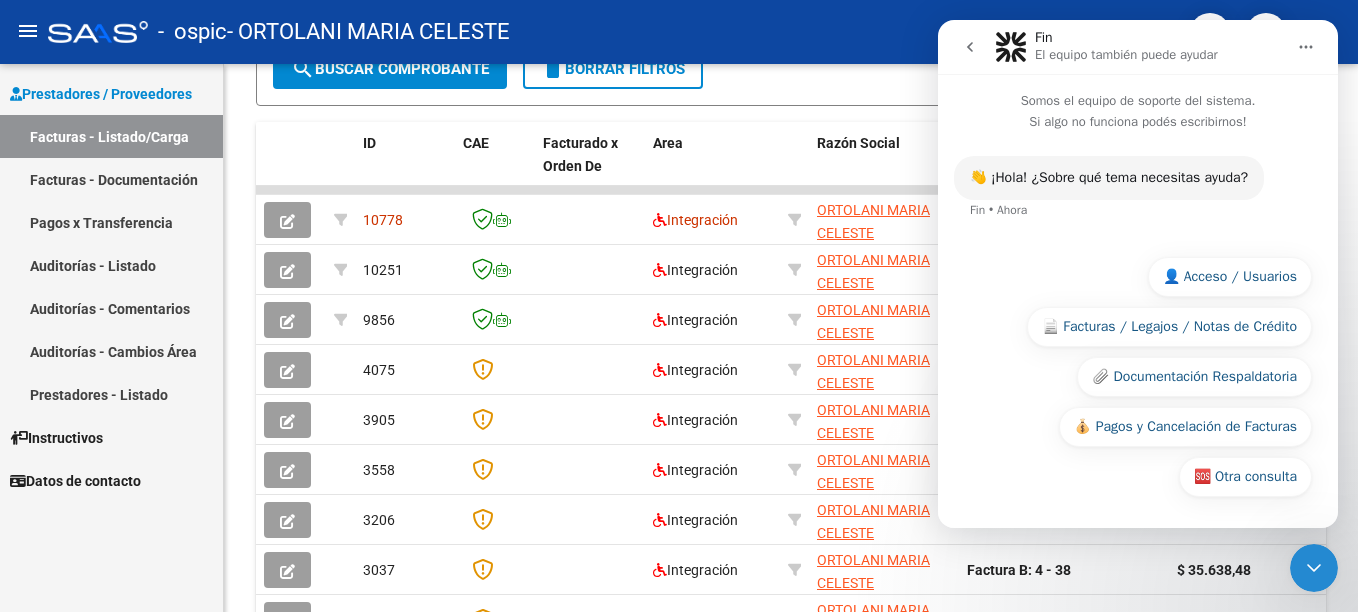 click 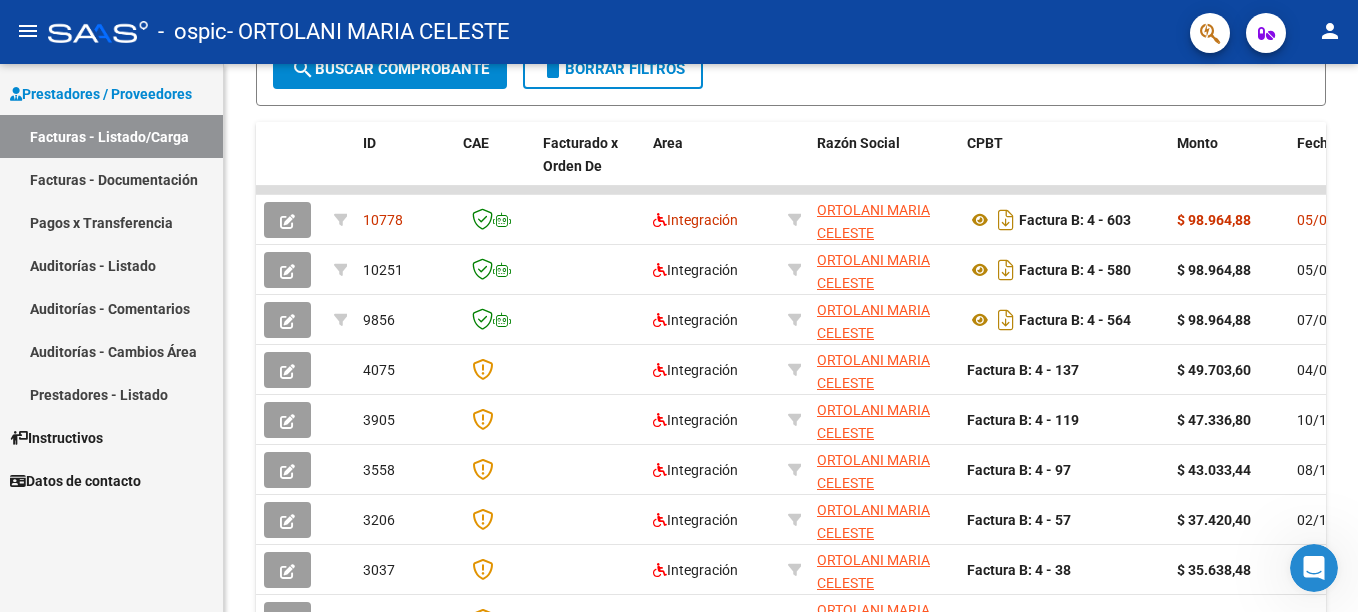 scroll, scrollTop: 0, scrollLeft: 0, axis: both 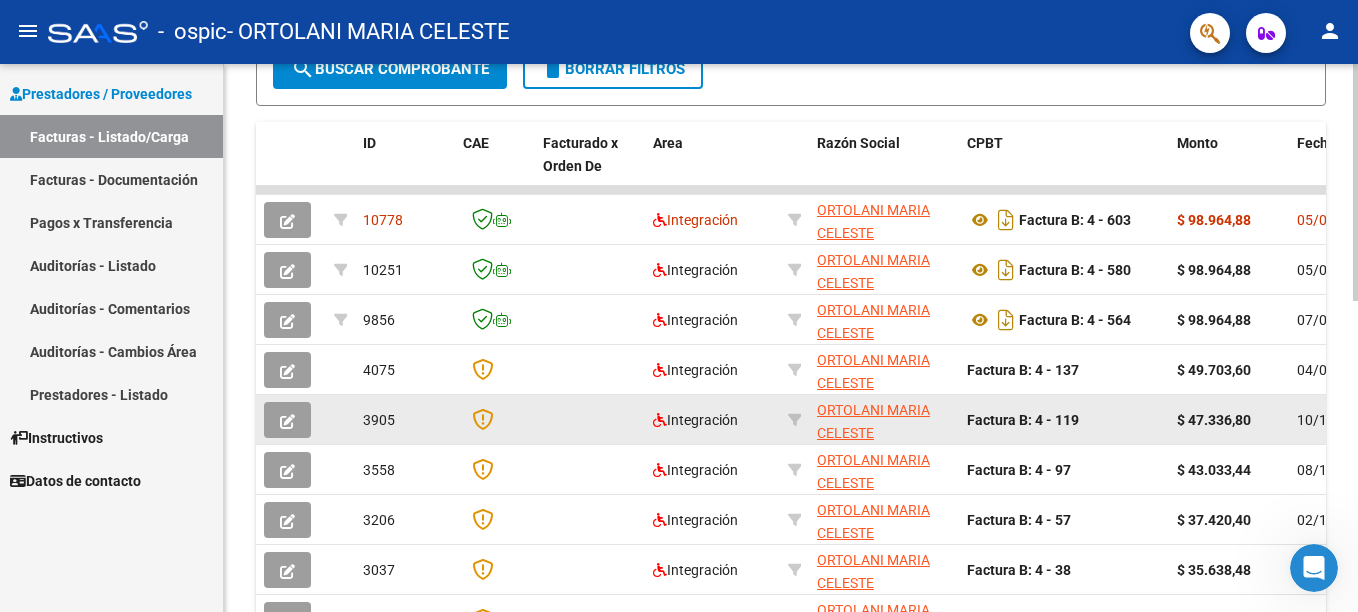 drag, startPoint x: 1279, startPoint y: 411, endPoint x: 1007, endPoint y: 432, distance: 272.80945 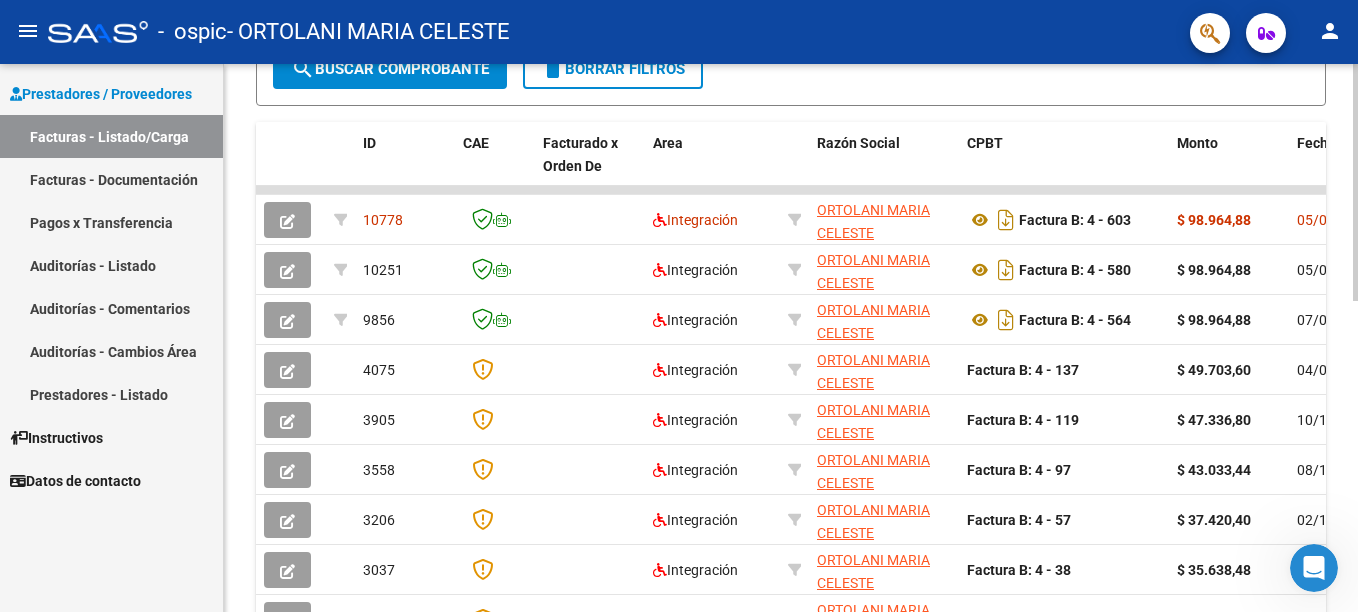 drag, startPoint x: 1007, startPoint y: 432, endPoint x: 1344, endPoint y: 170, distance: 426.86414 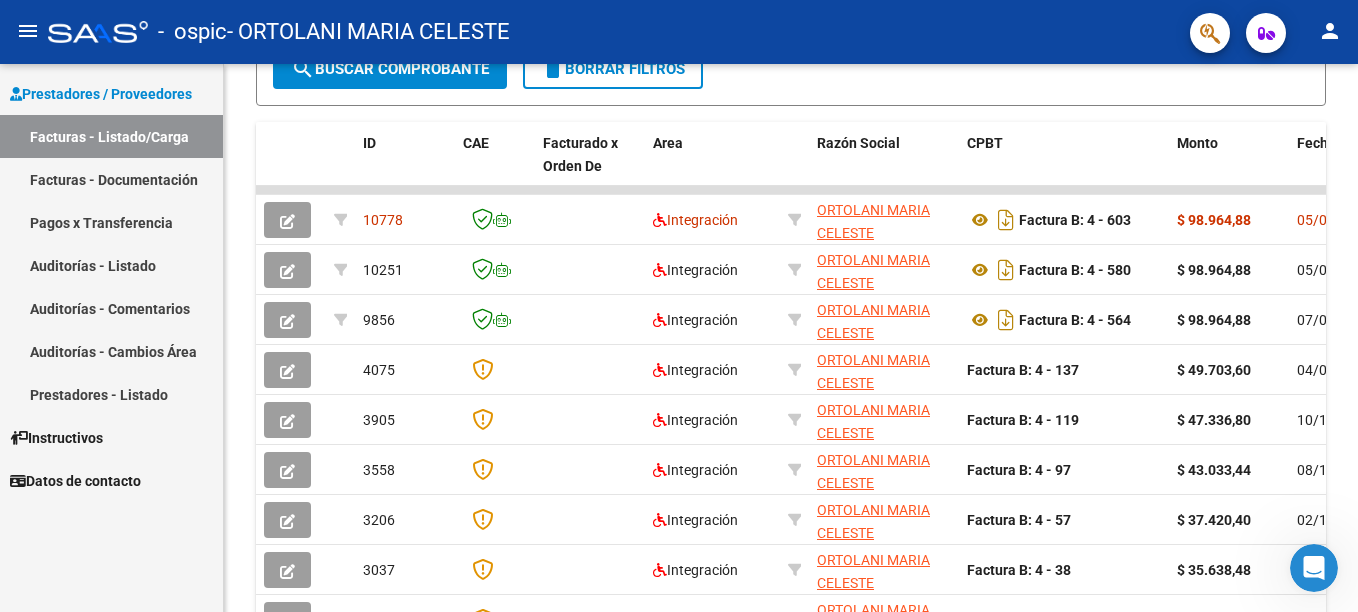 drag, startPoint x: 277, startPoint y: 127, endPoint x: 174, endPoint y: 128, distance: 103.00485 